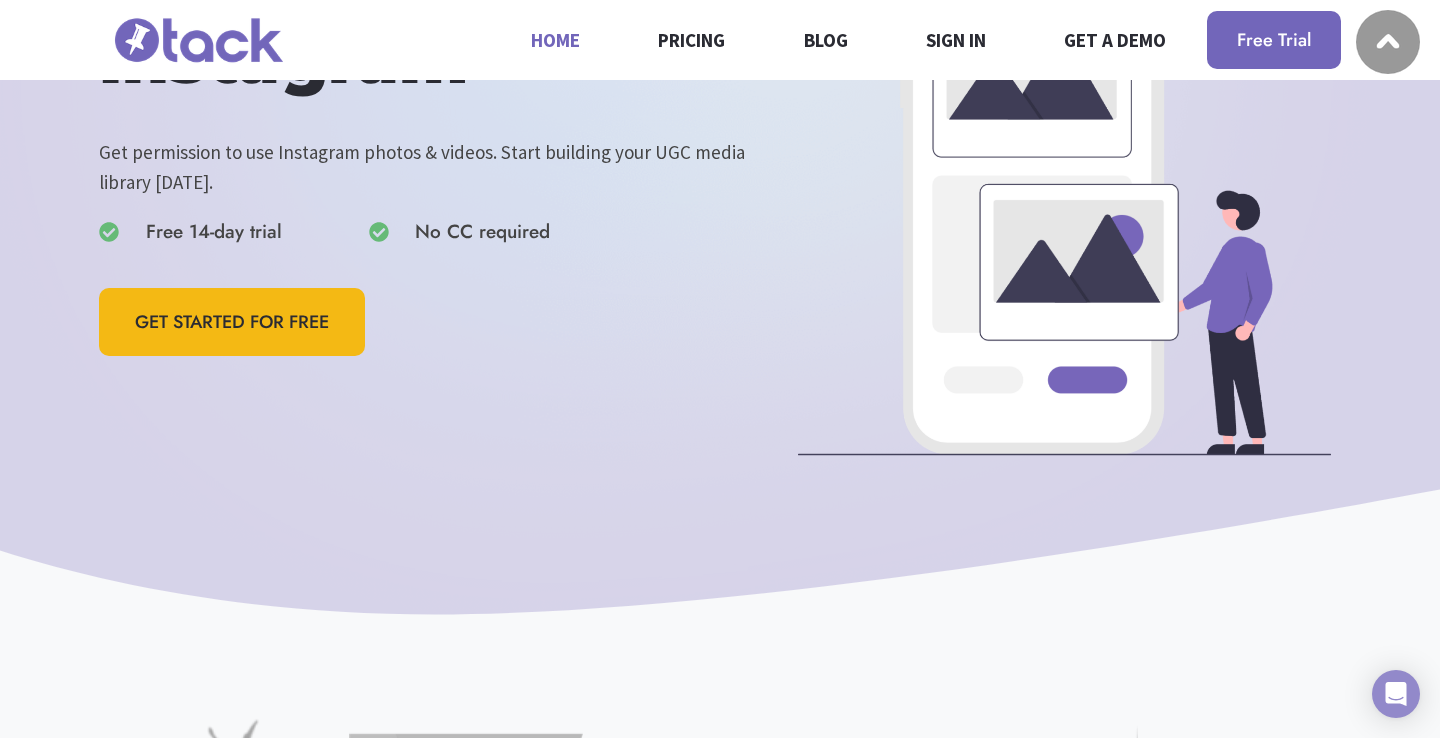 scroll, scrollTop: 282, scrollLeft: 0, axis: vertical 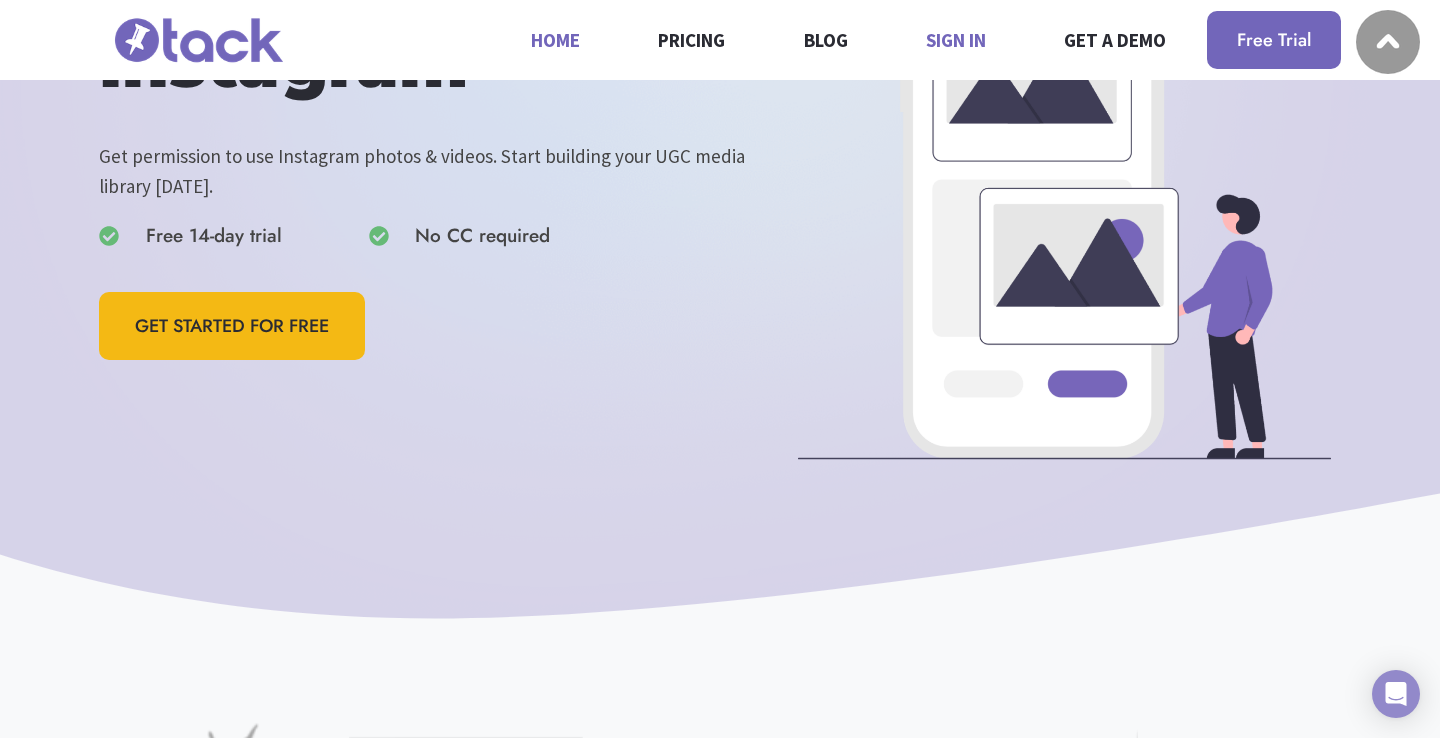 click on "Sign in" at bounding box center (955, 39) 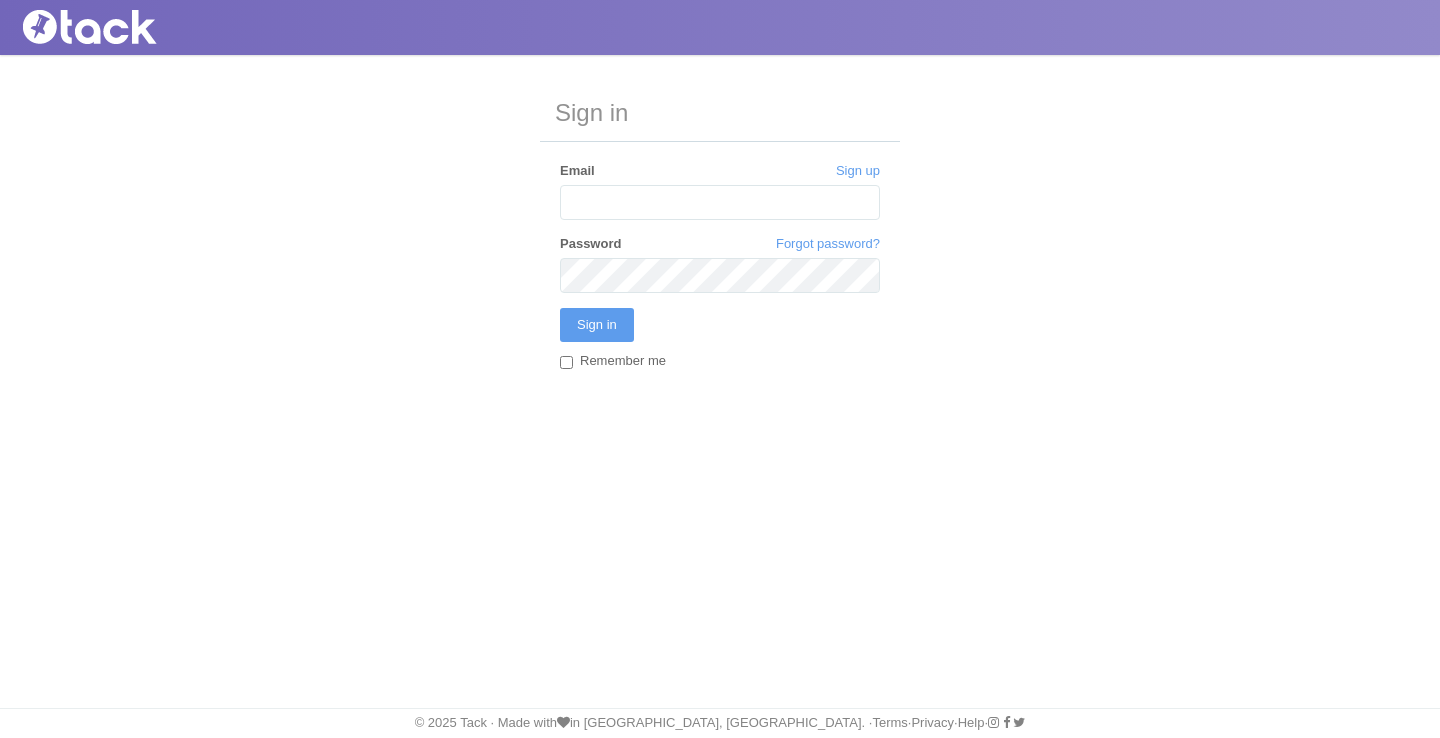 scroll, scrollTop: 0, scrollLeft: 0, axis: both 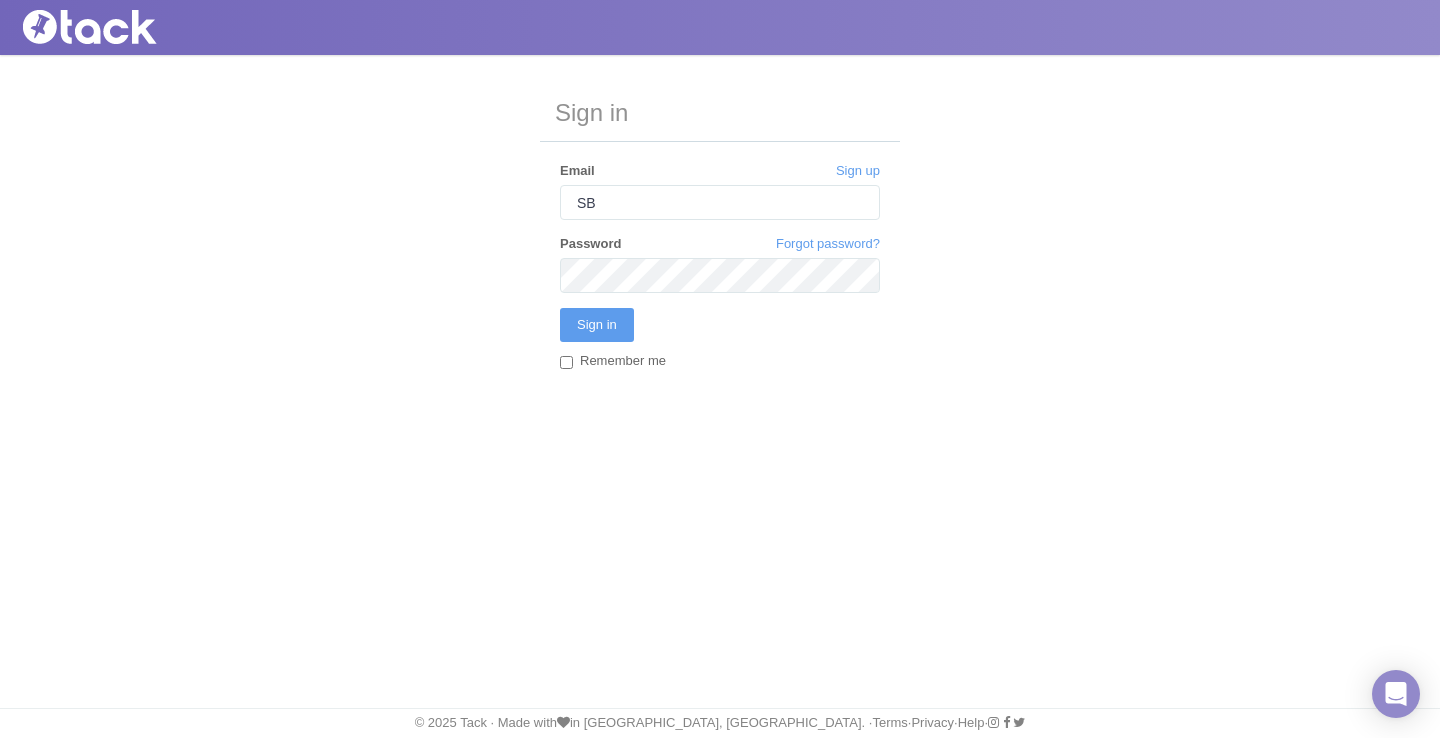 type on "S" 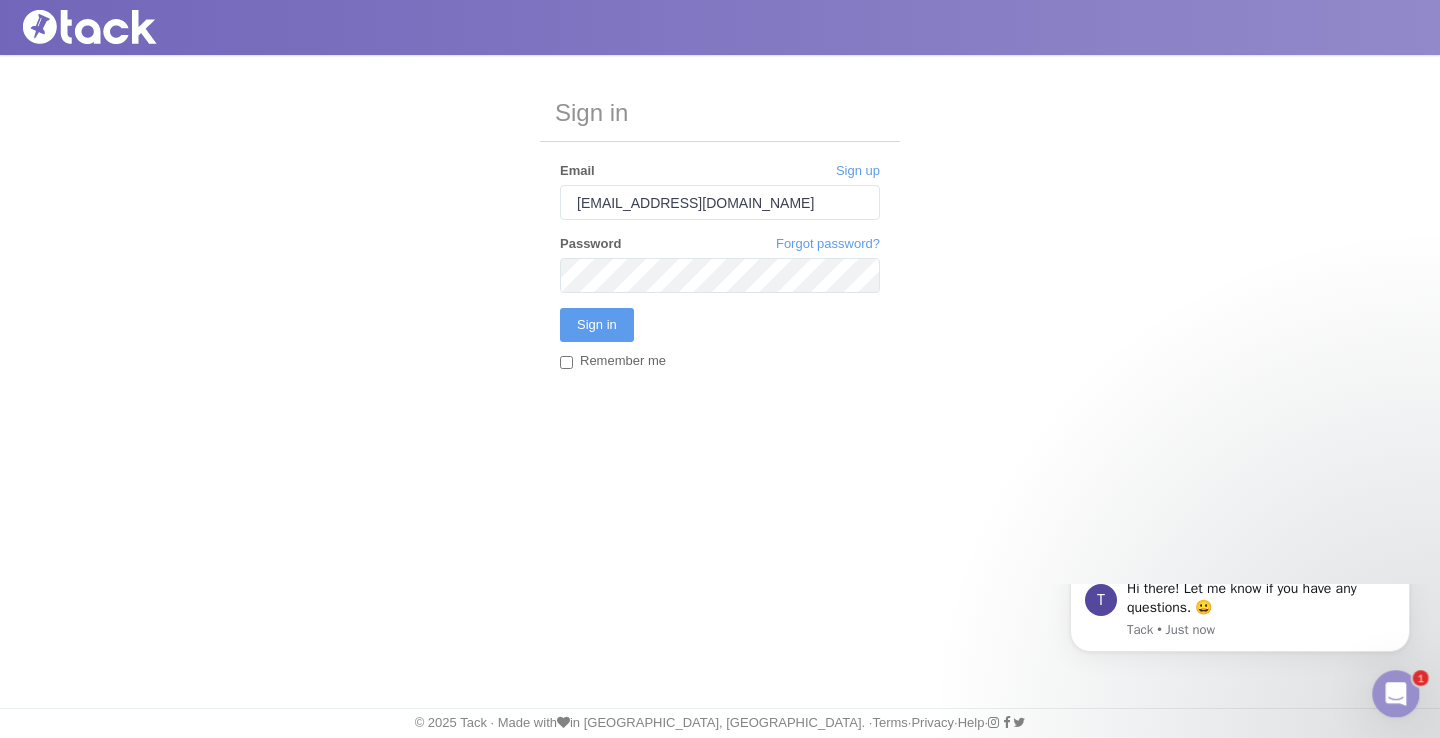 scroll, scrollTop: 0, scrollLeft: 0, axis: both 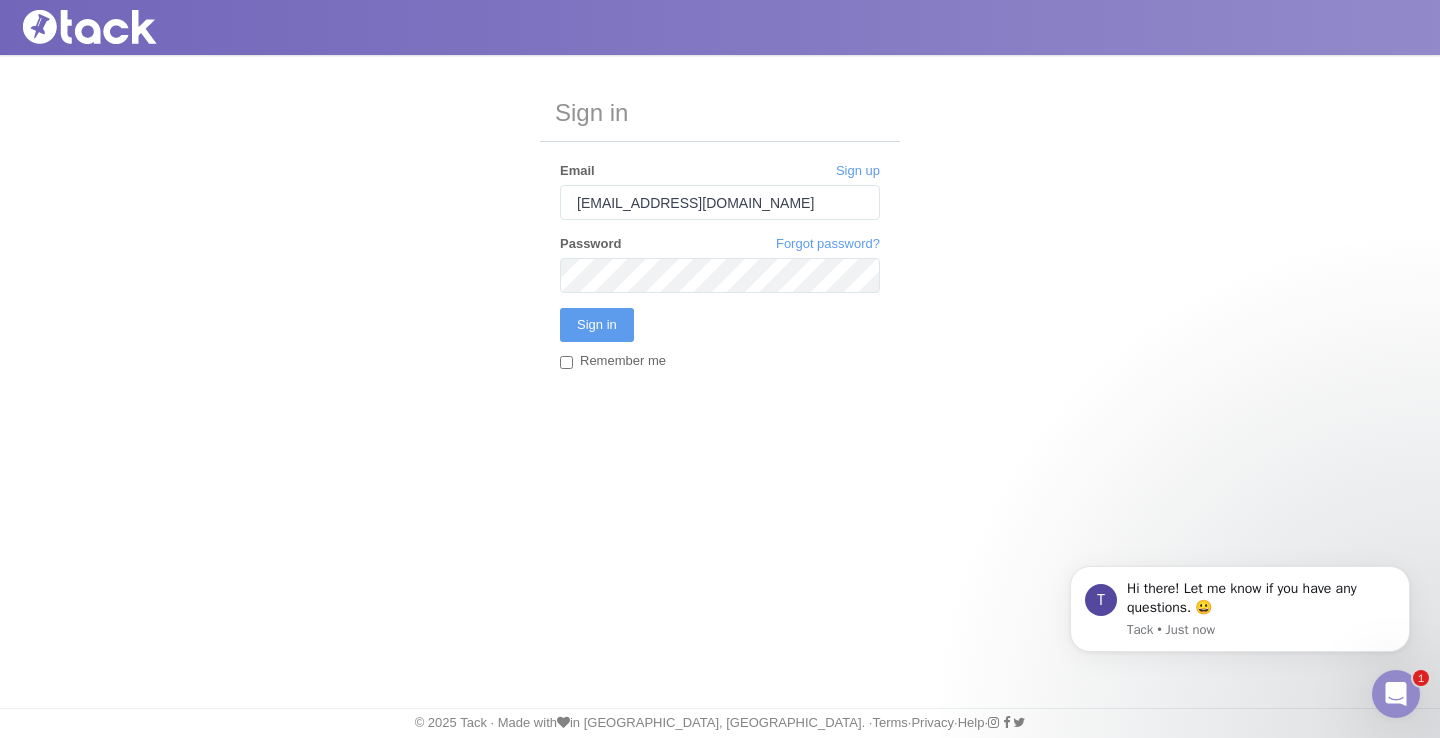 type on "Sburke@pgaresort.com" 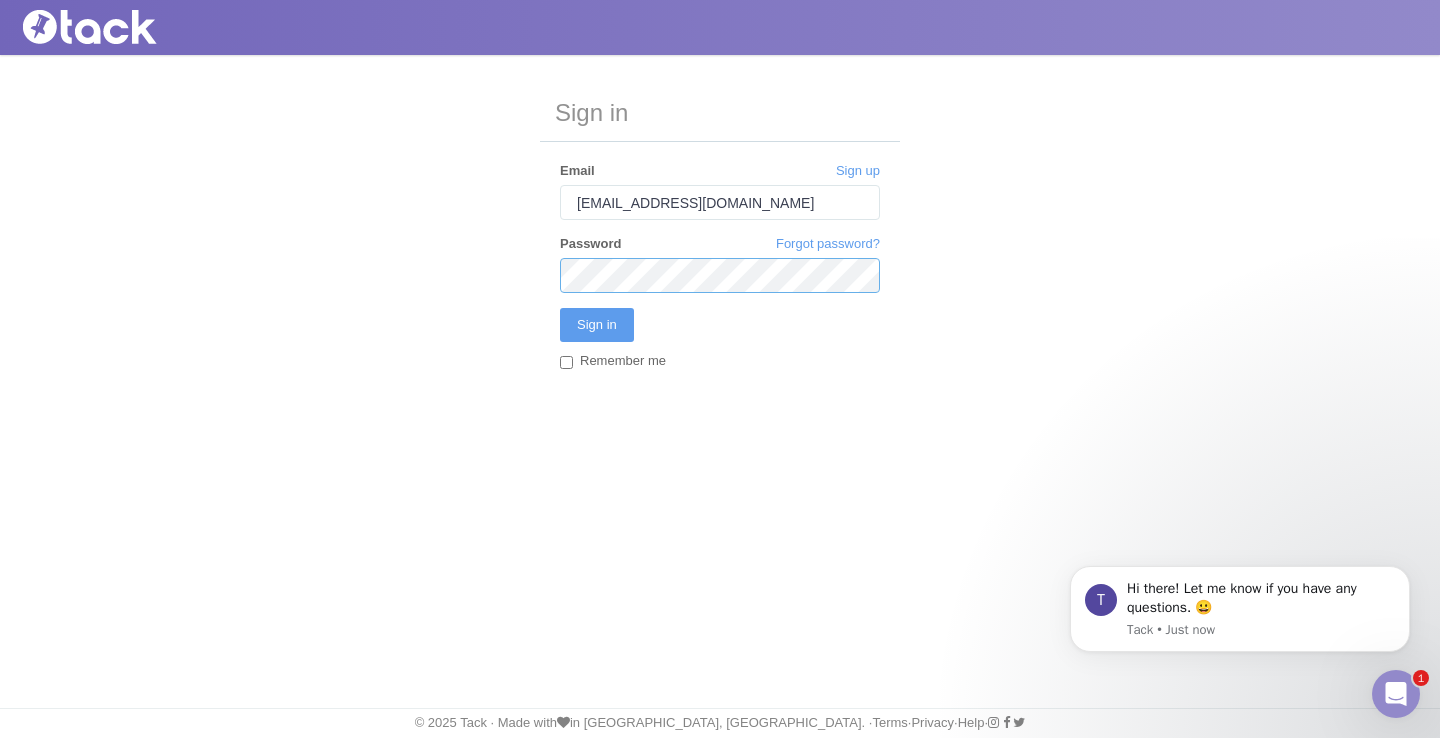 click on "Sign in" at bounding box center (597, 325) 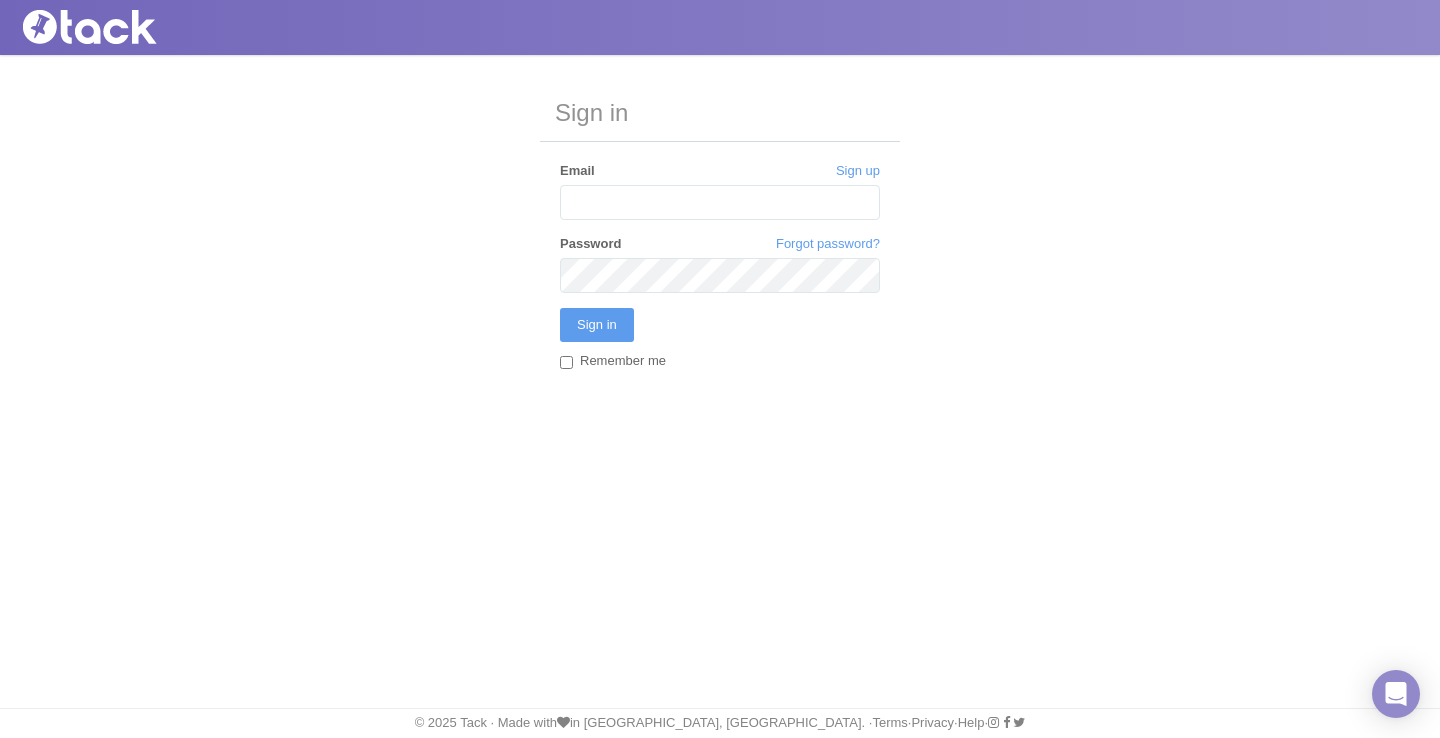 scroll, scrollTop: 0, scrollLeft: 0, axis: both 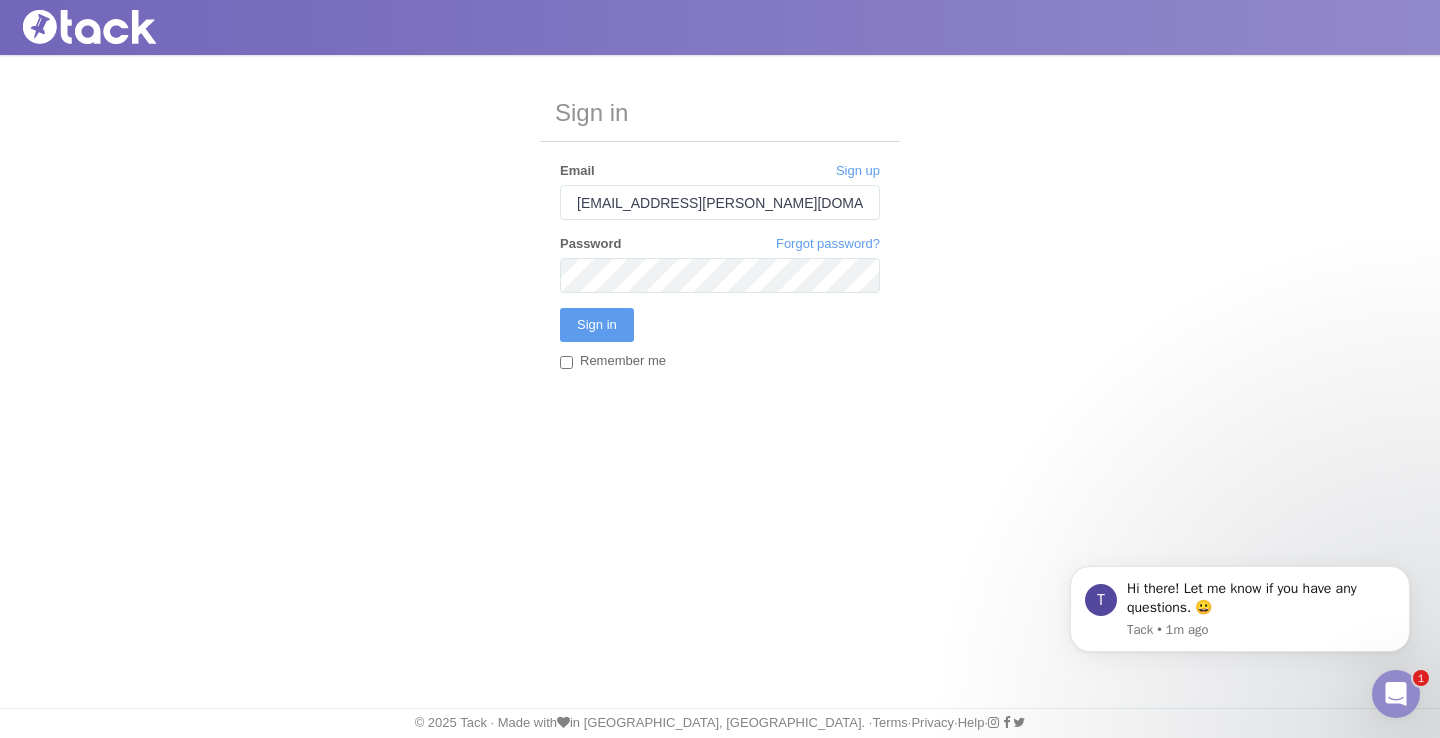 type on "[EMAIL_ADDRESS][PERSON_NAME][DOMAIN_NAME]" 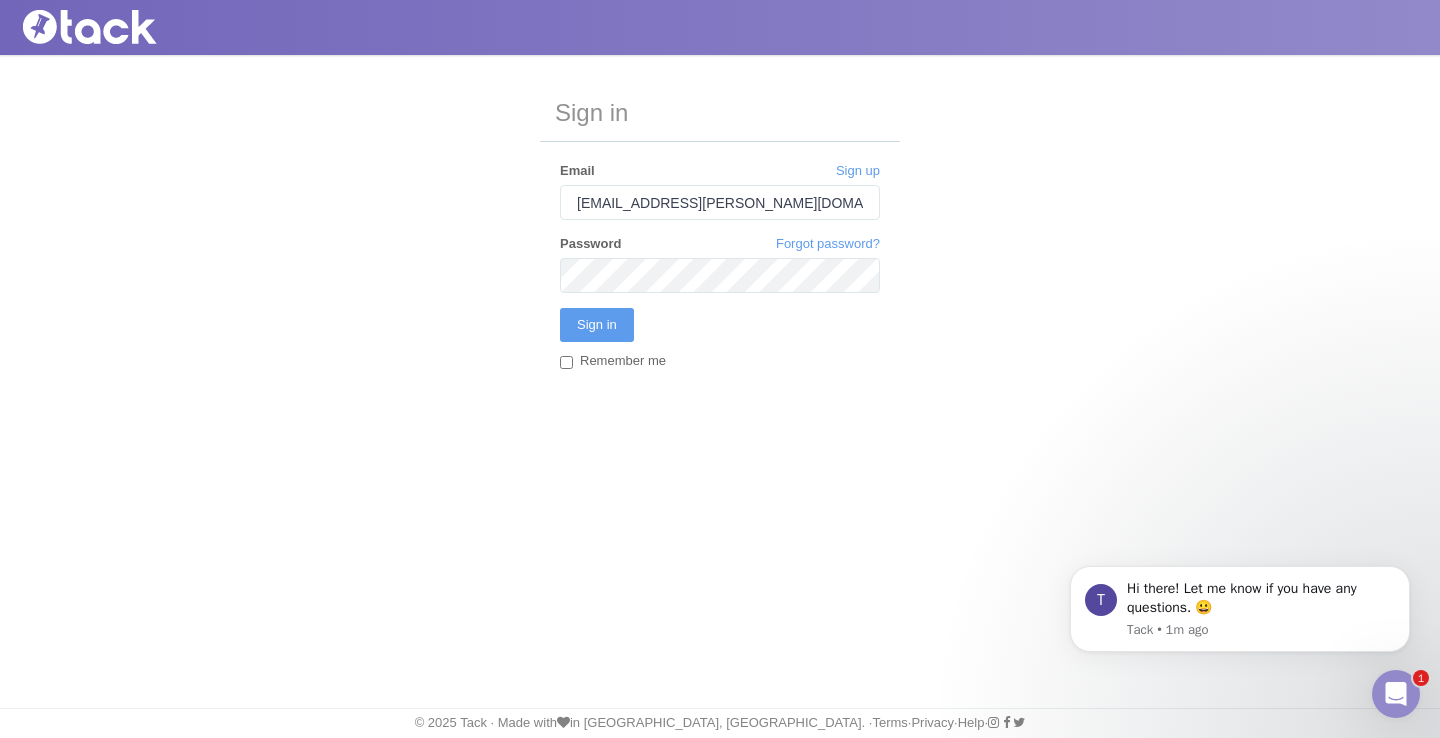 click on "Remember me" at bounding box center (566, 362) 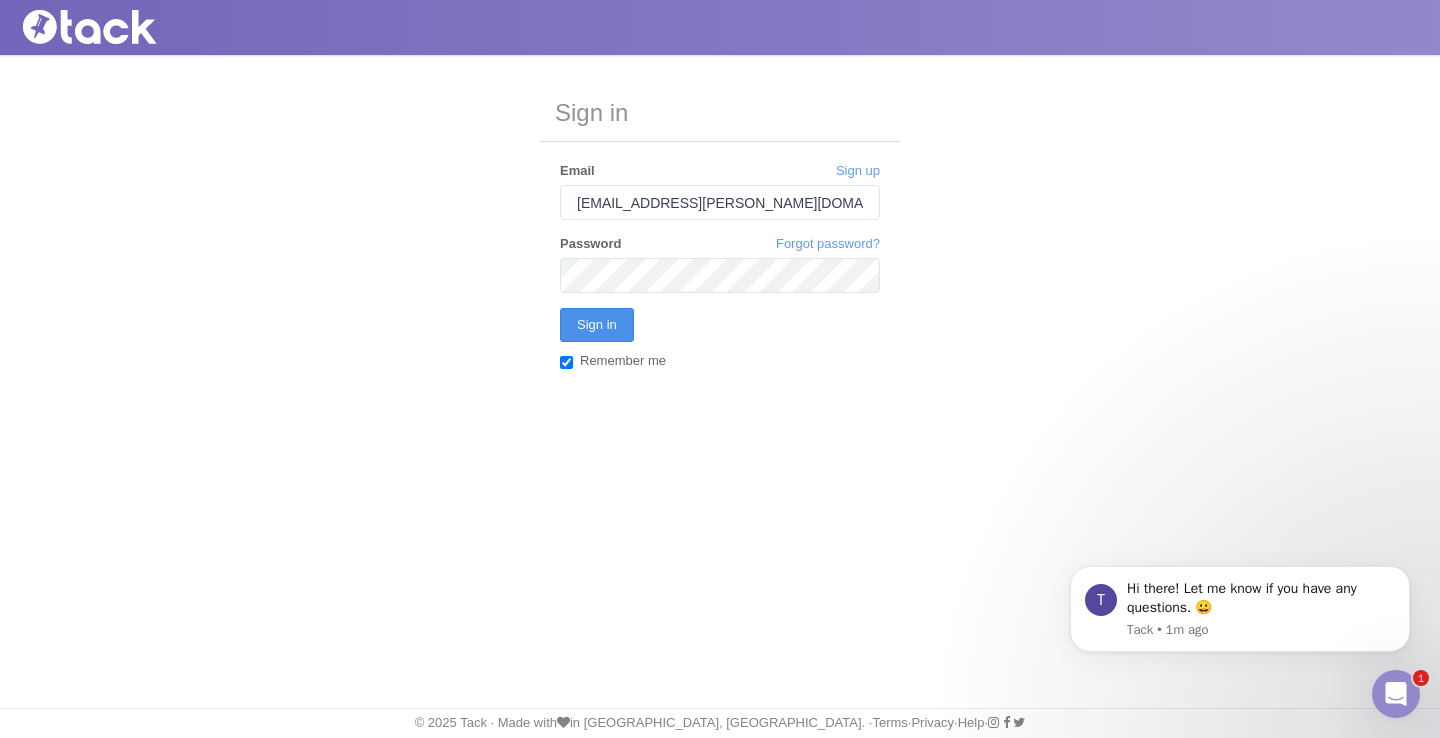 click on "Sign in" at bounding box center (597, 325) 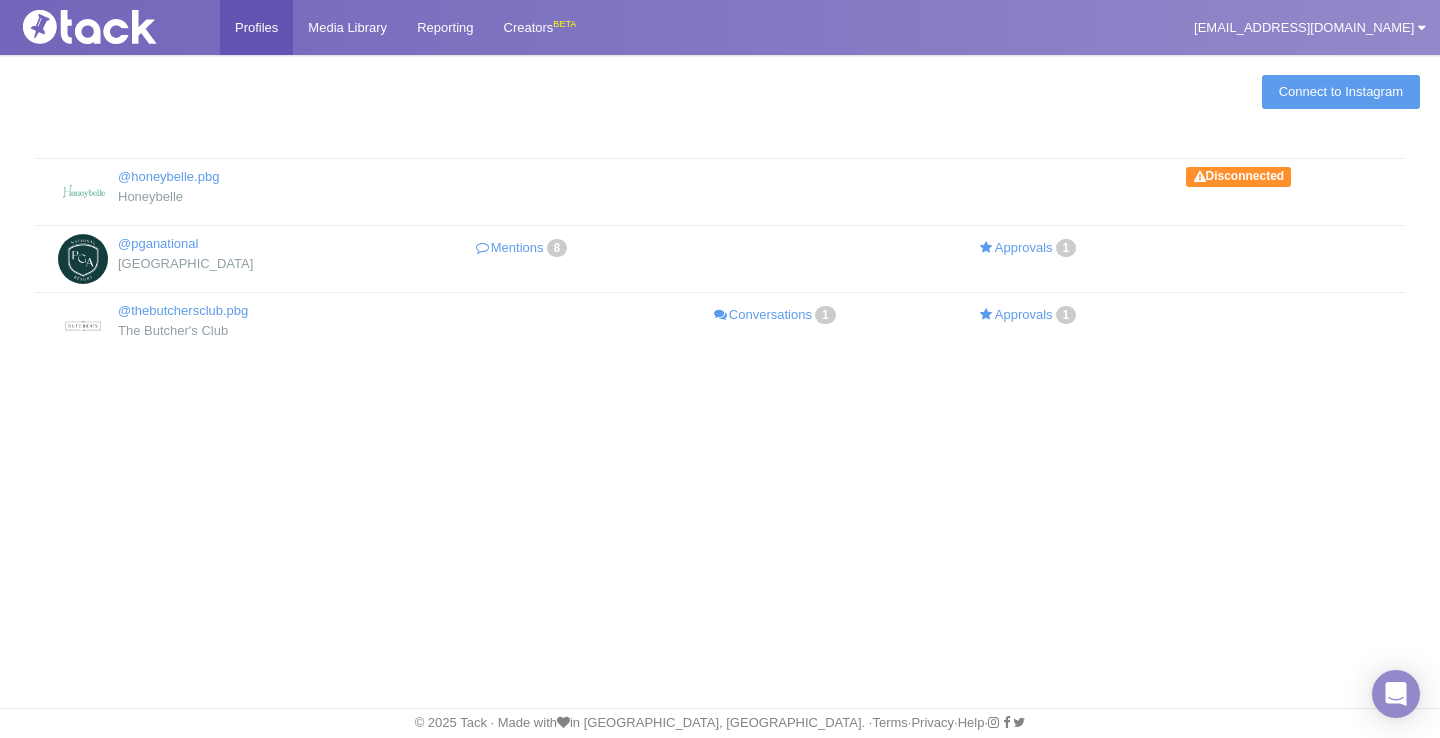 scroll, scrollTop: 0, scrollLeft: 0, axis: both 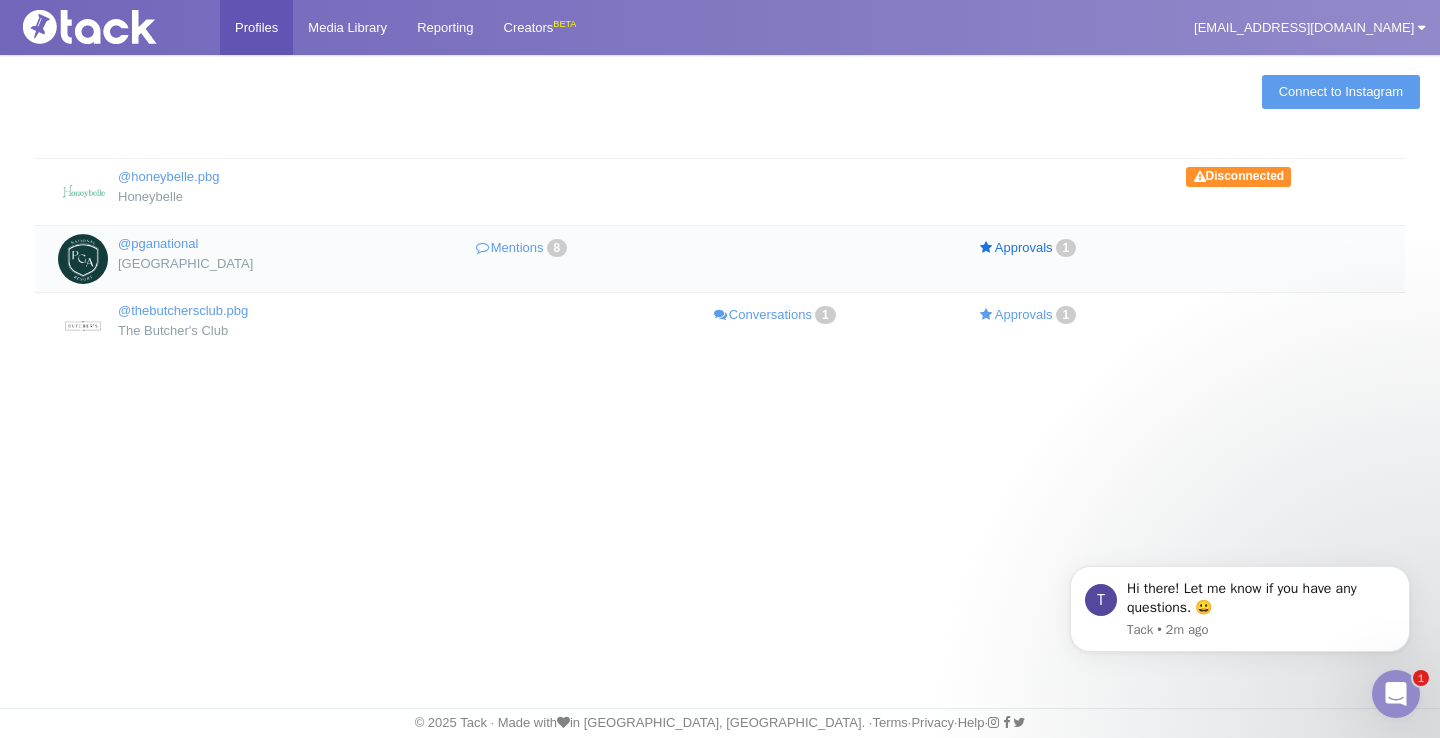click on "Approvals
1" at bounding box center (1029, 248) 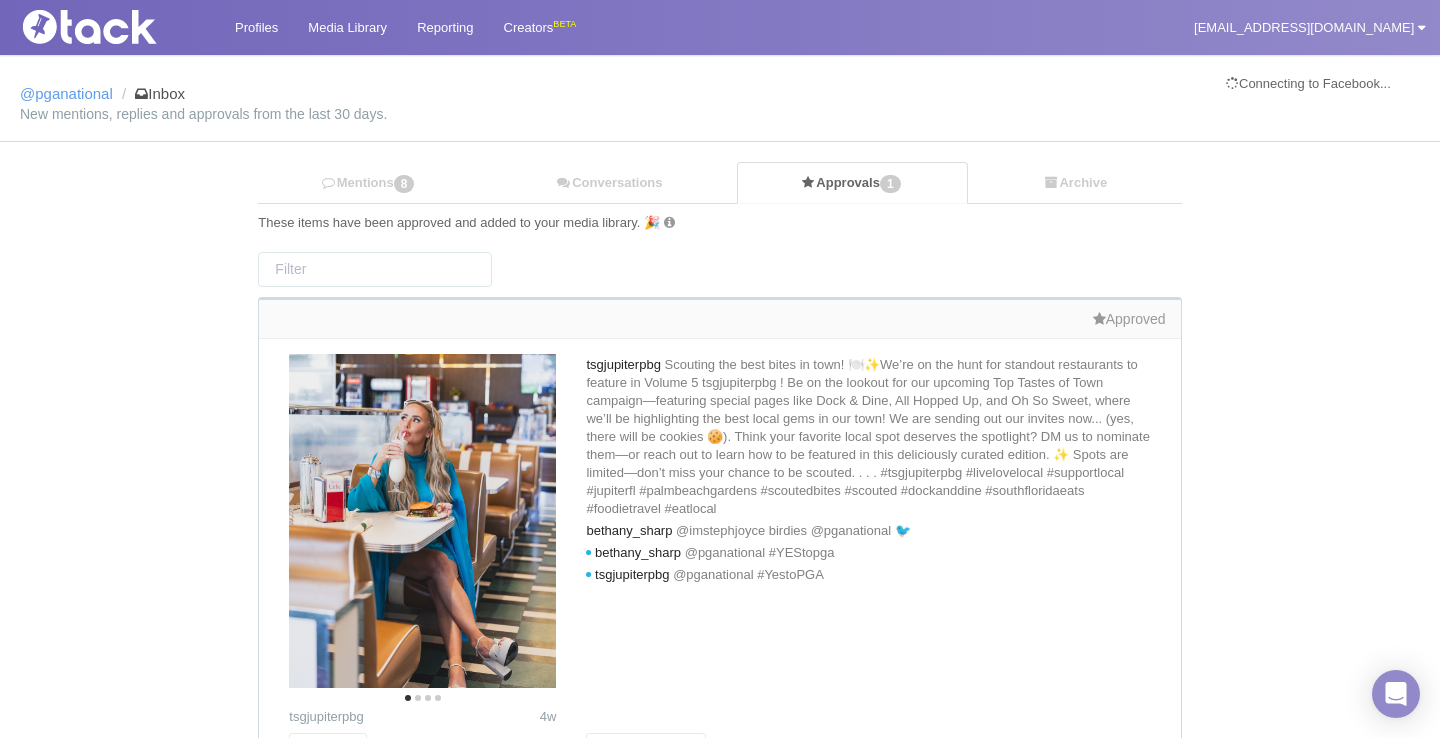 scroll, scrollTop: 0, scrollLeft: 0, axis: both 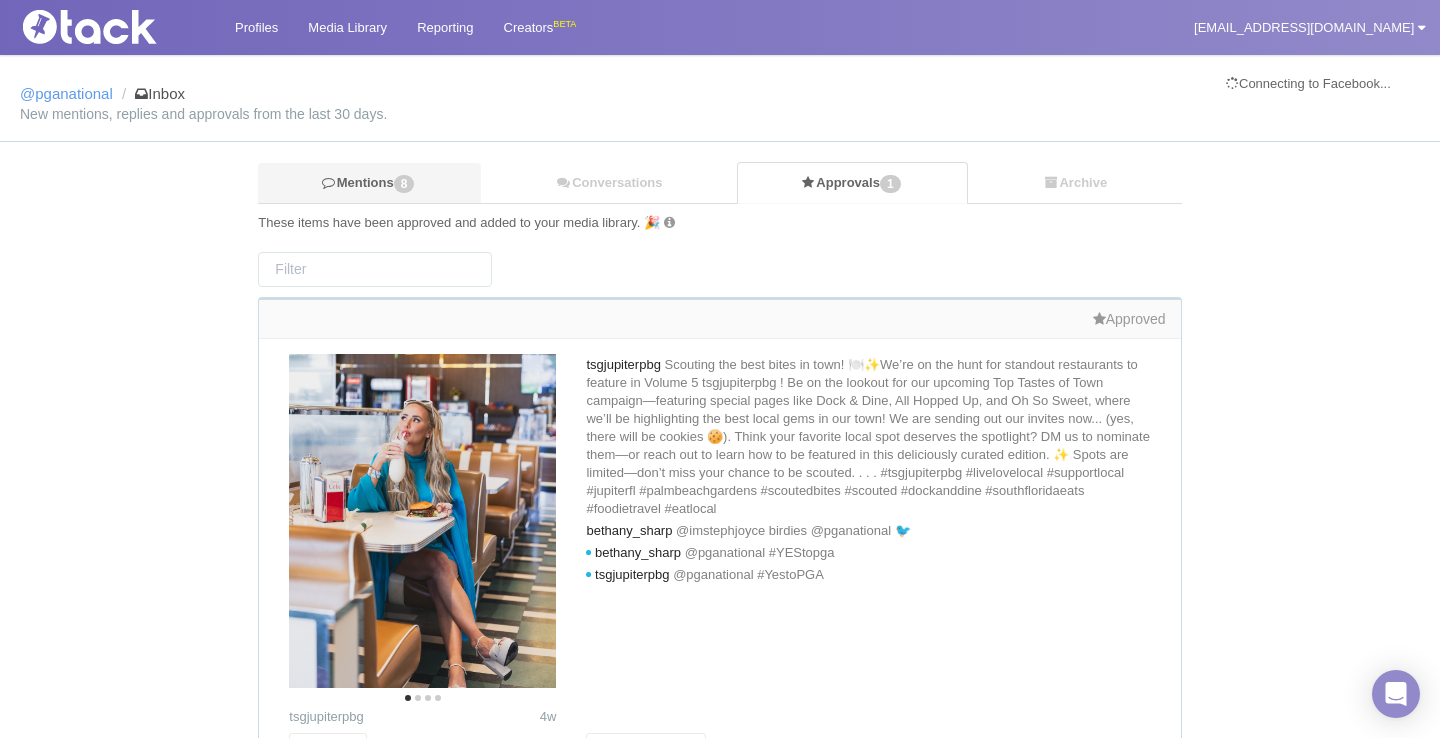 click on "Mentions
8" at bounding box center [369, 183] 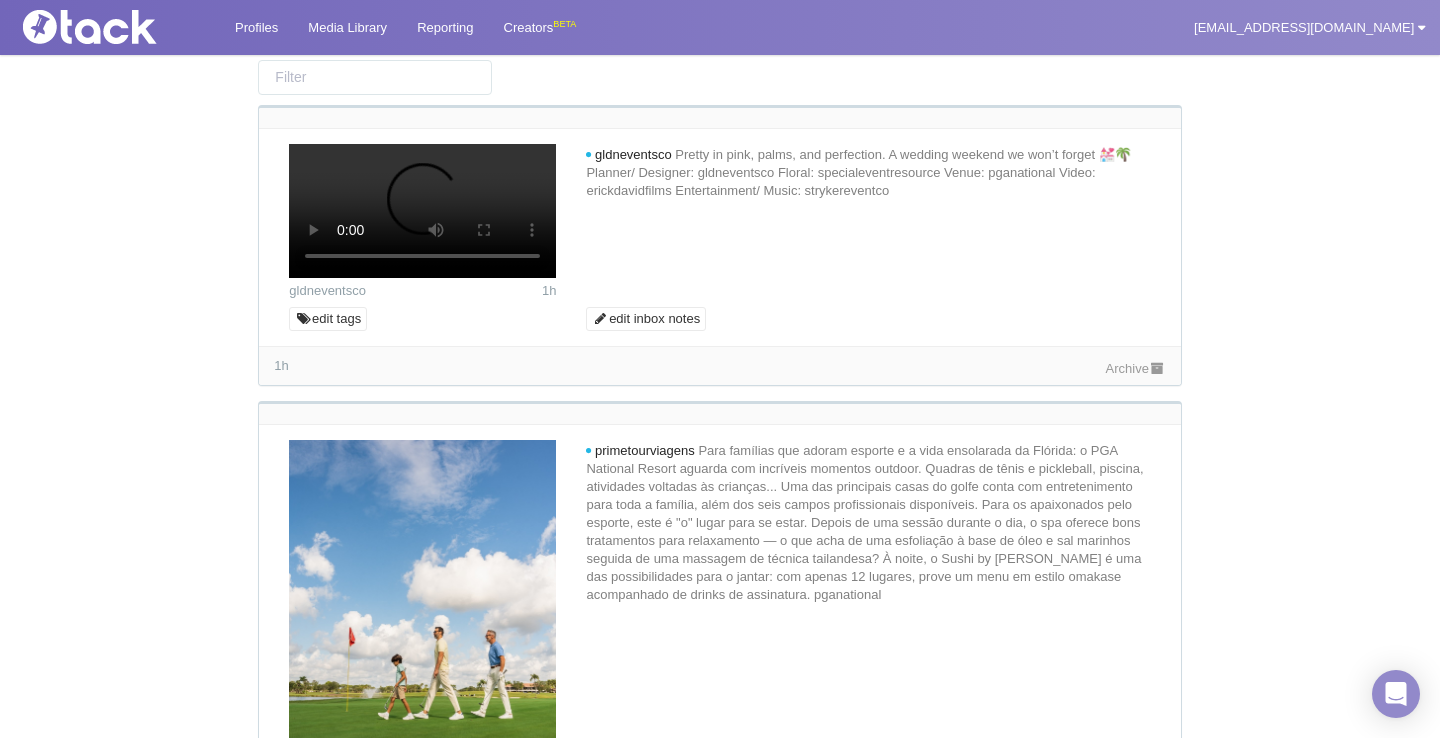 scroll, scrollTop: 188, scrollLeft: 0, axis: vertical 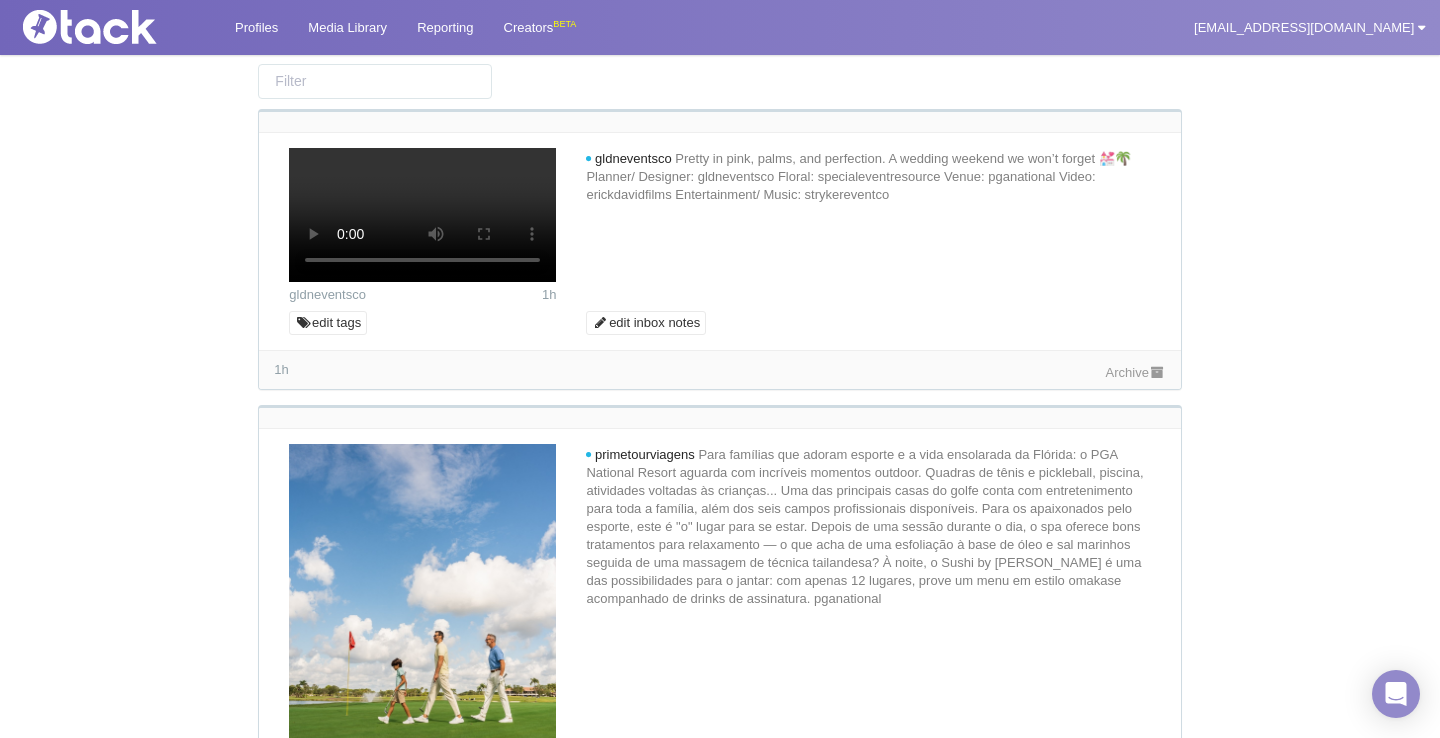 click at bounding box center [422, 215] 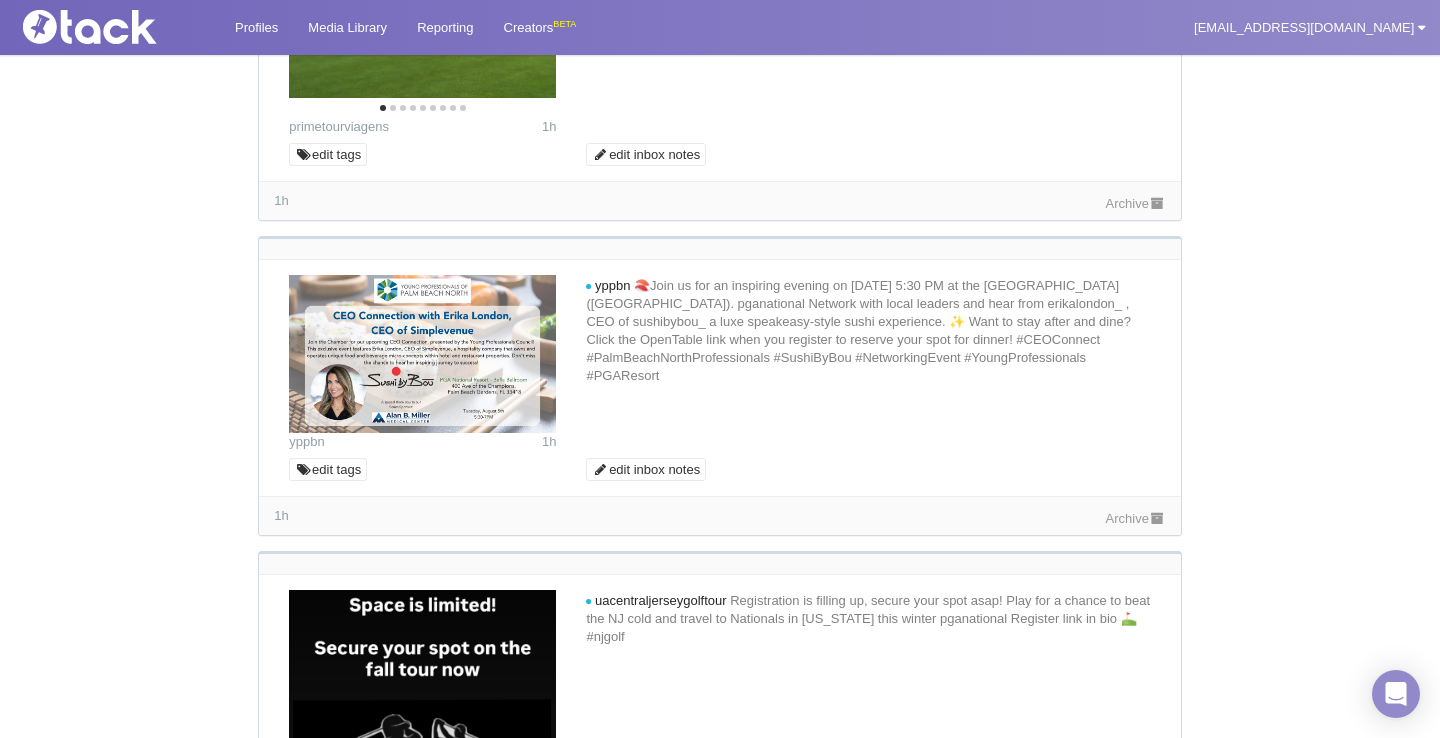 scroll, scrollTop: 881, scrollLeft: 0, axis: vertical 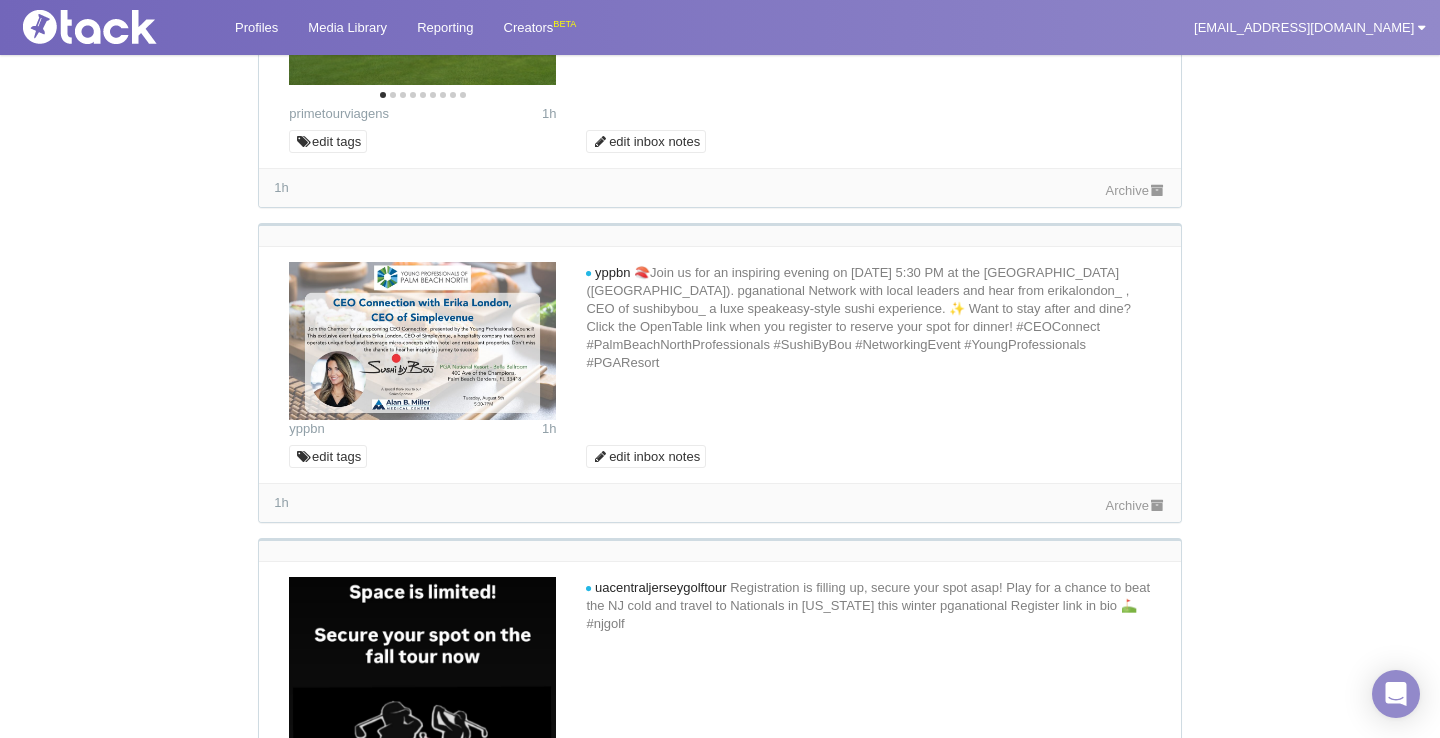 click 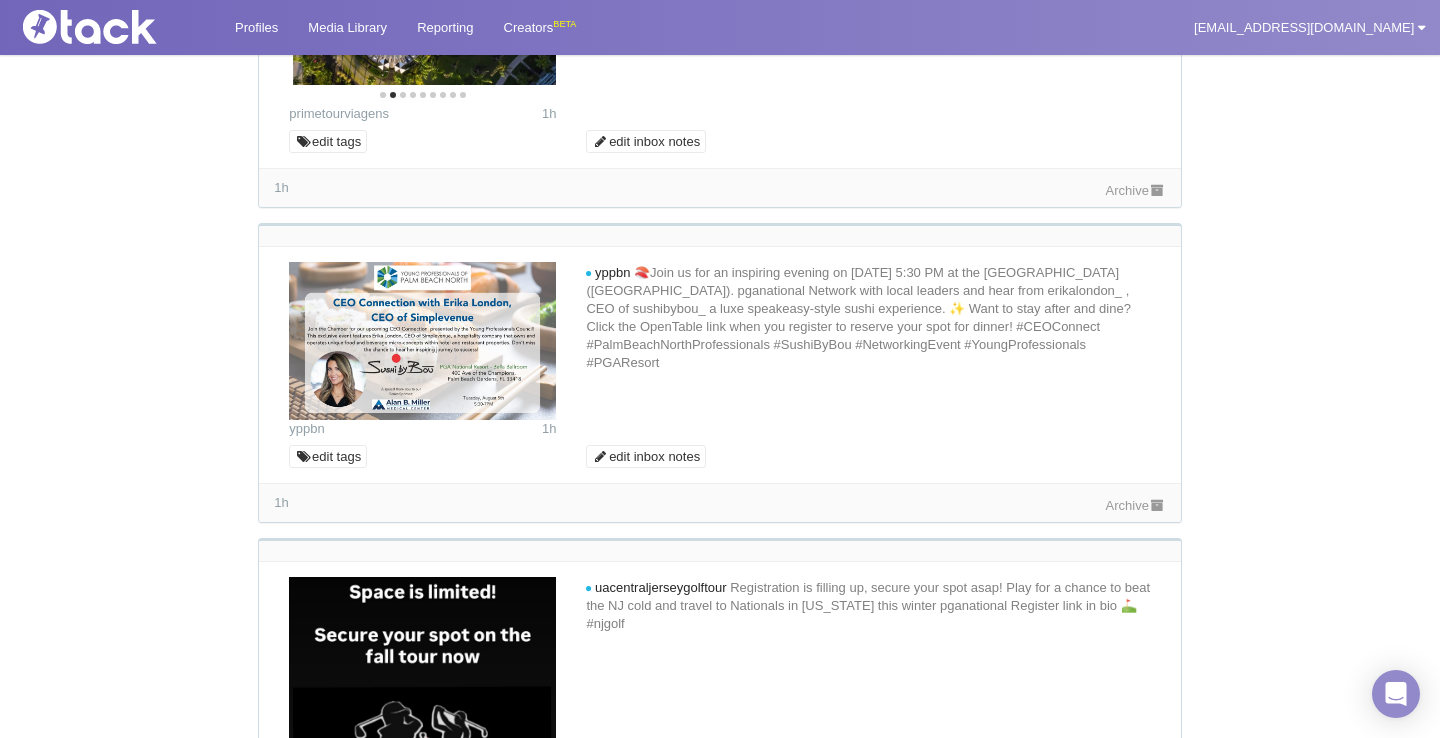 click 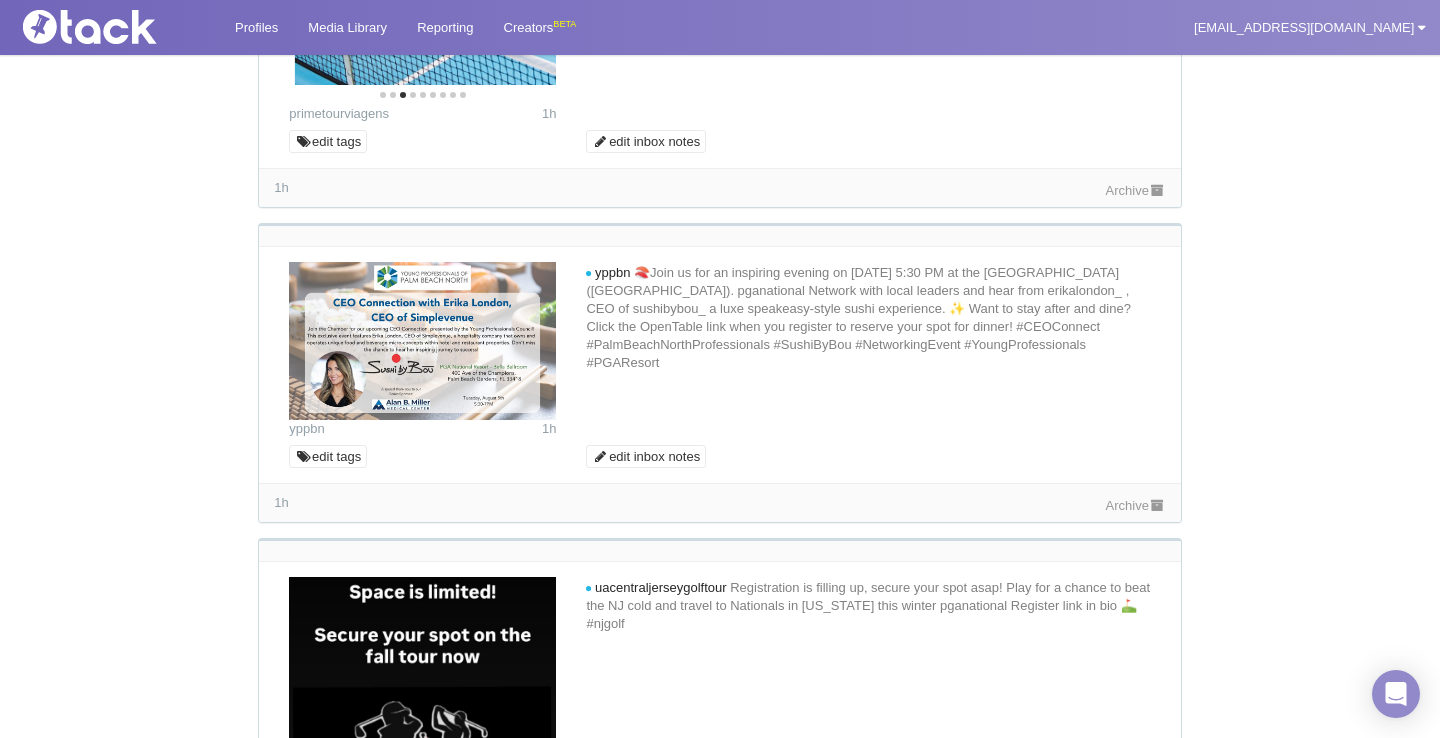 click 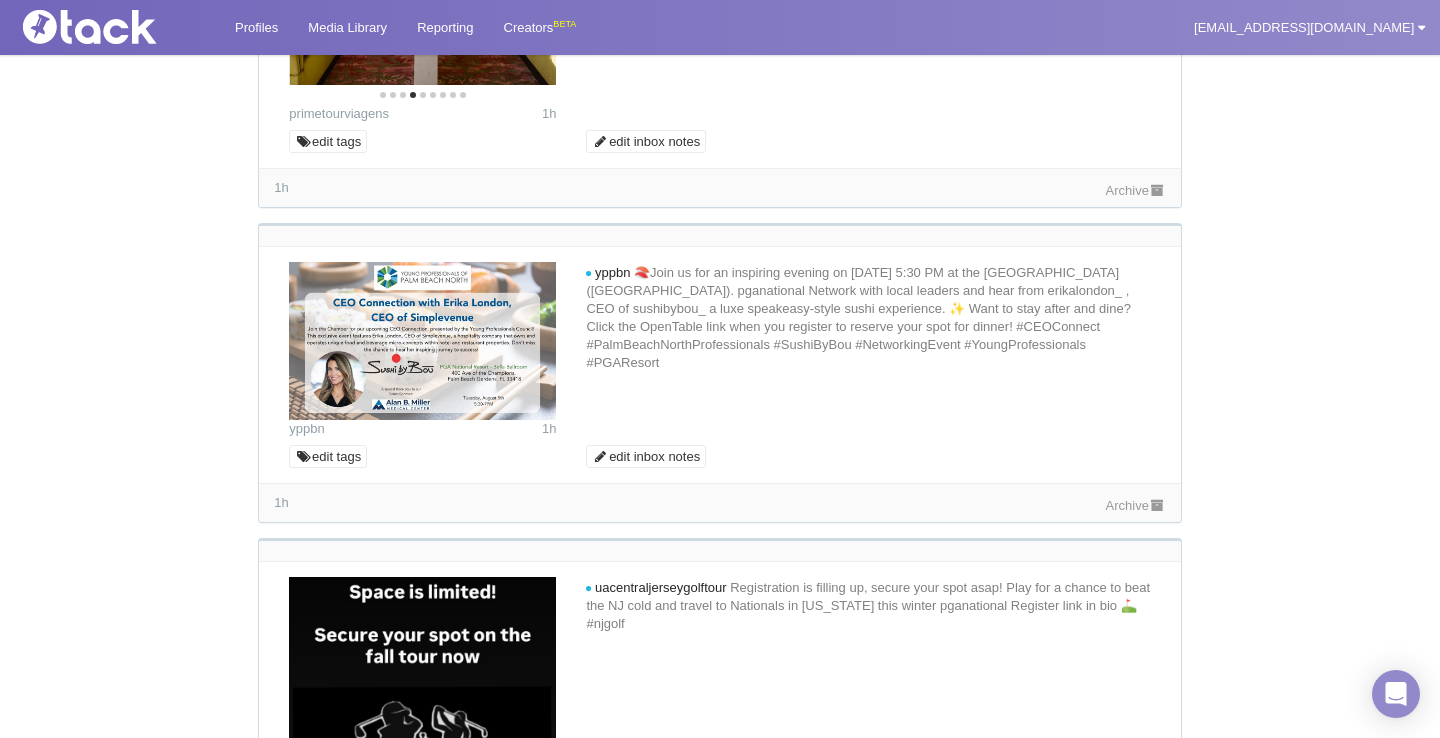 click 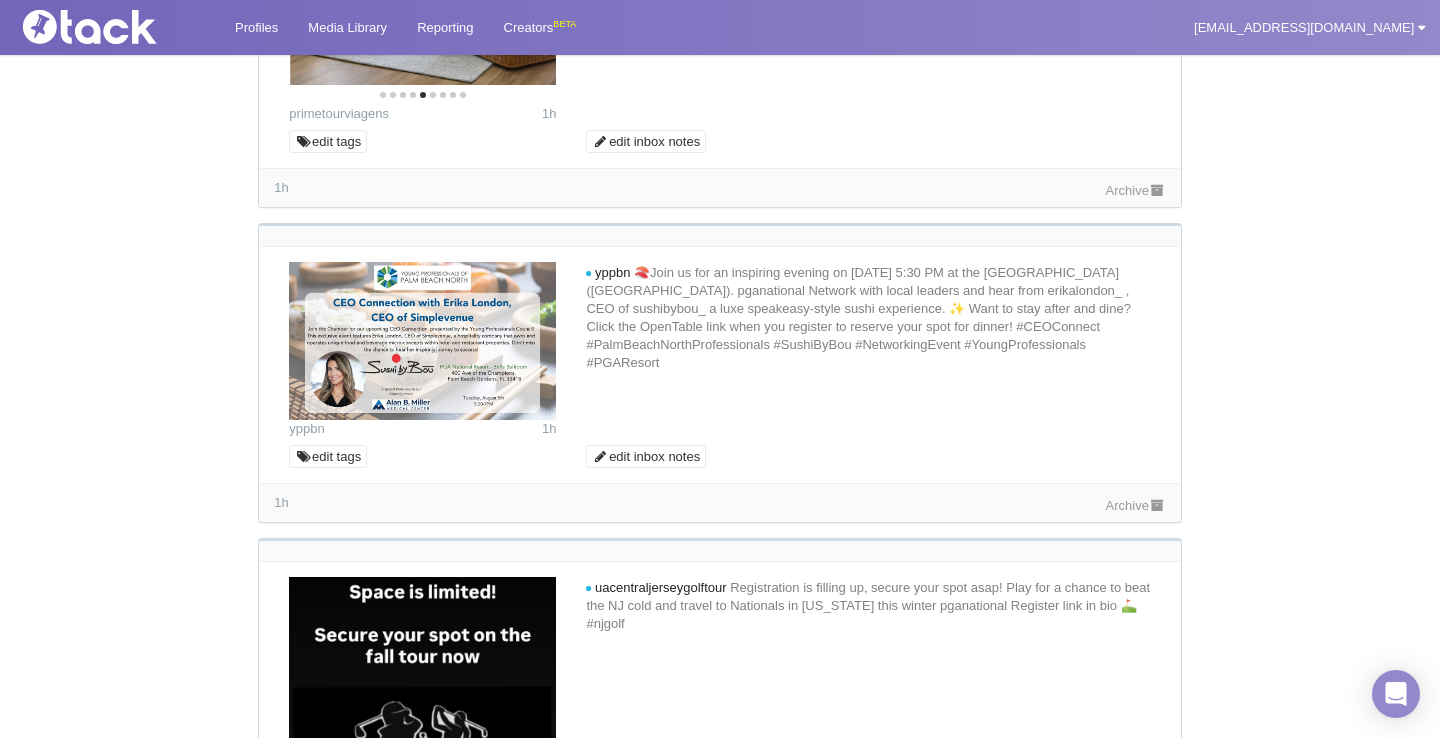 click 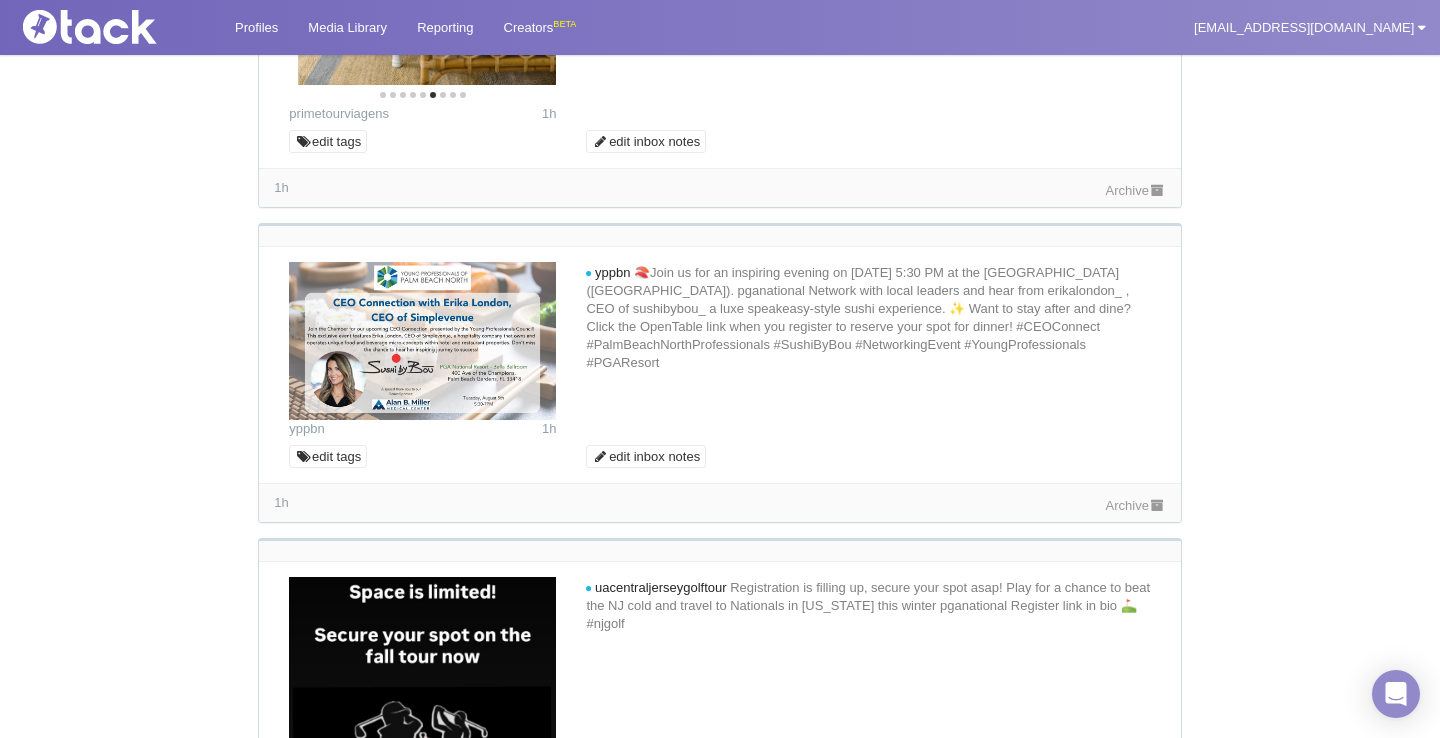 click 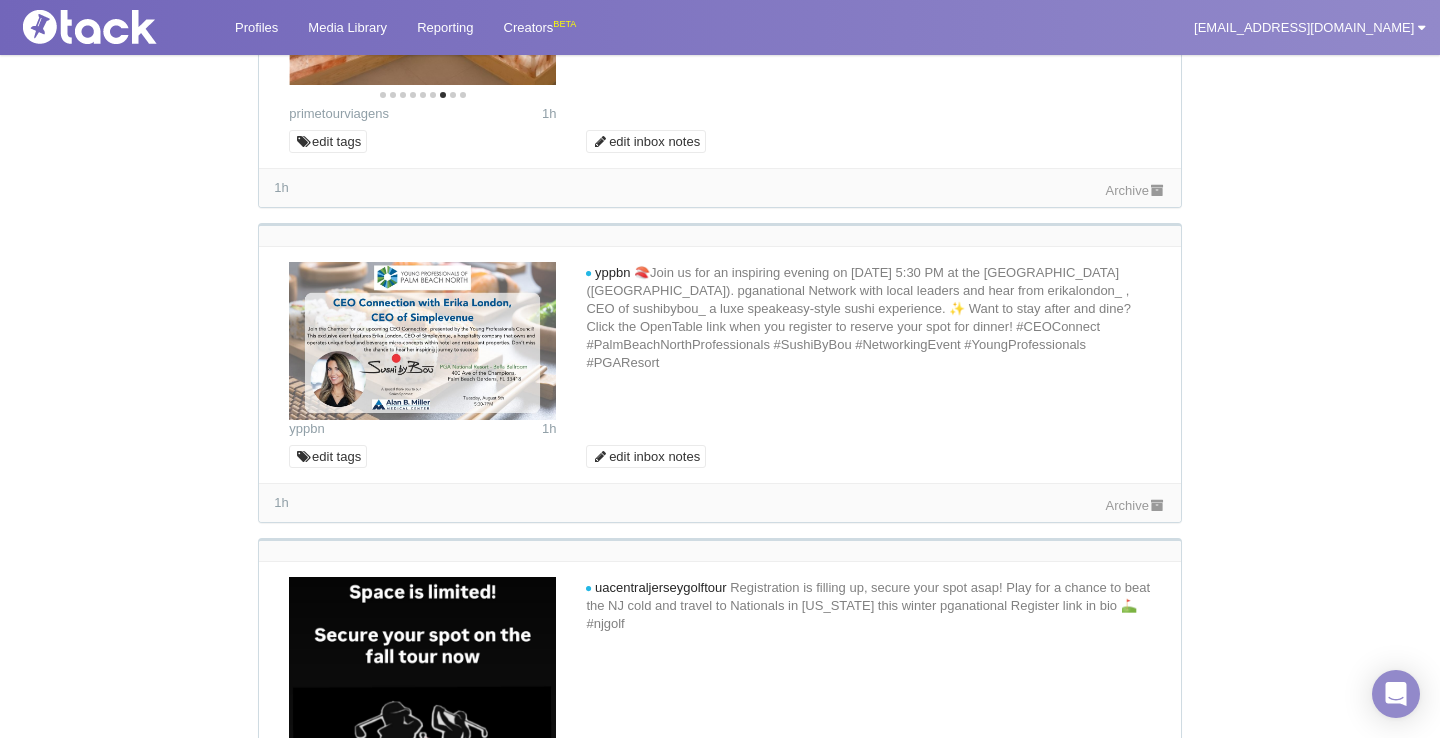click 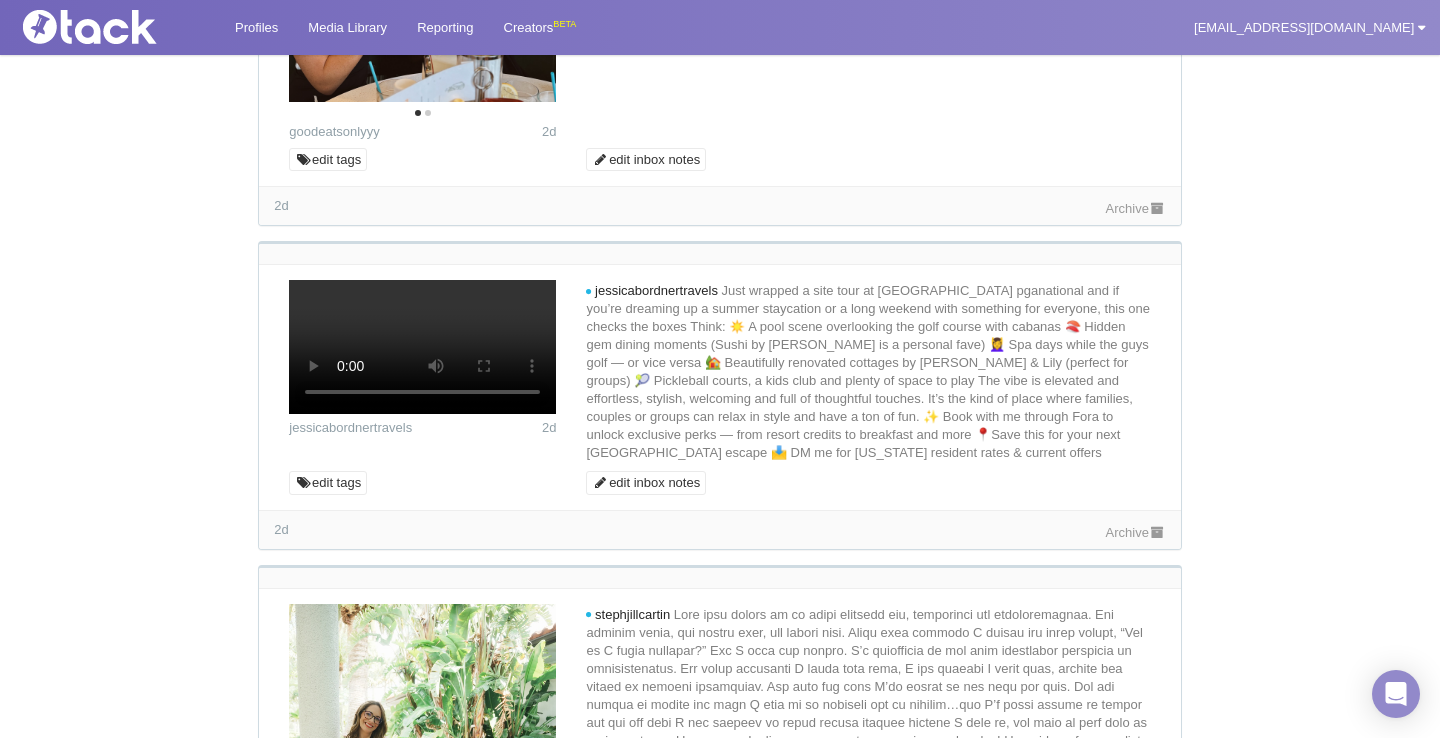scroll, scrollTop: 2137, scrollLeft: 0, axis: vertical 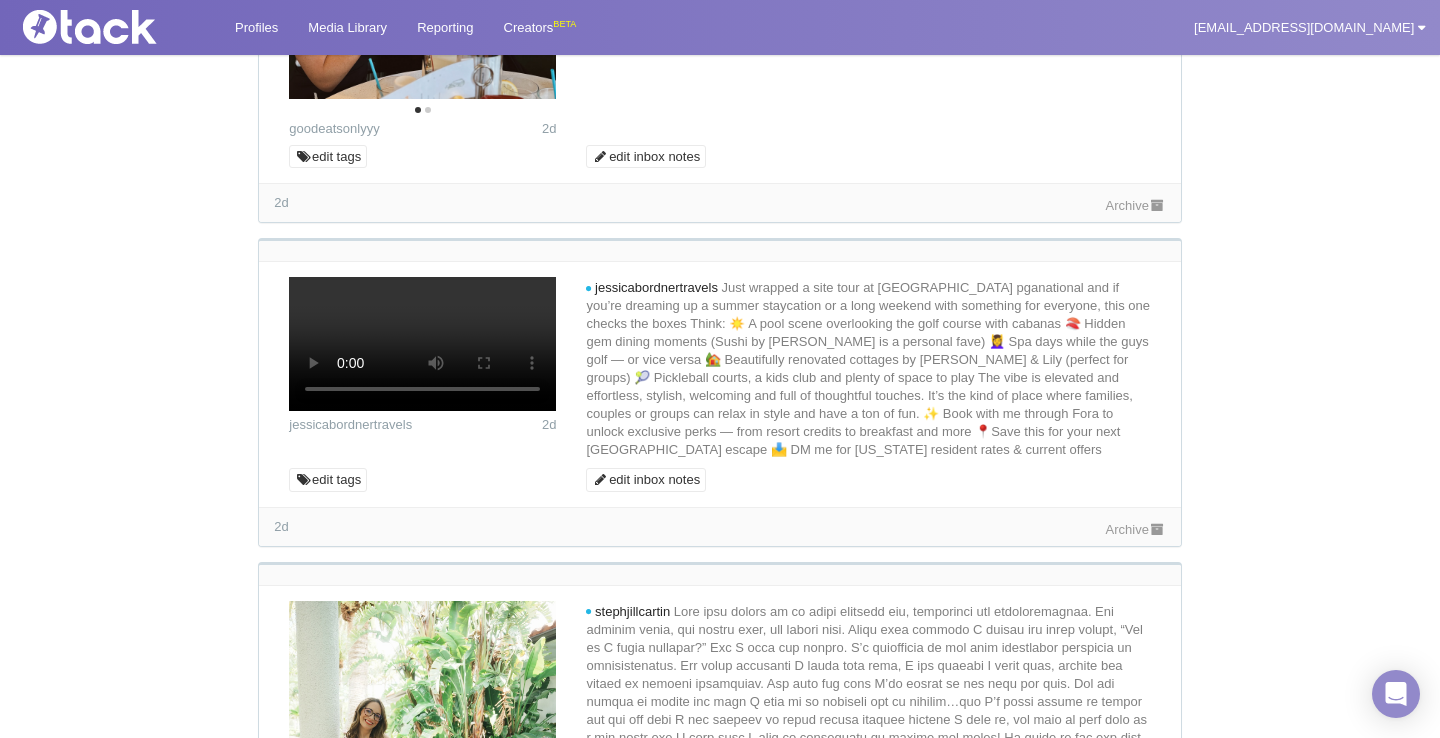 click 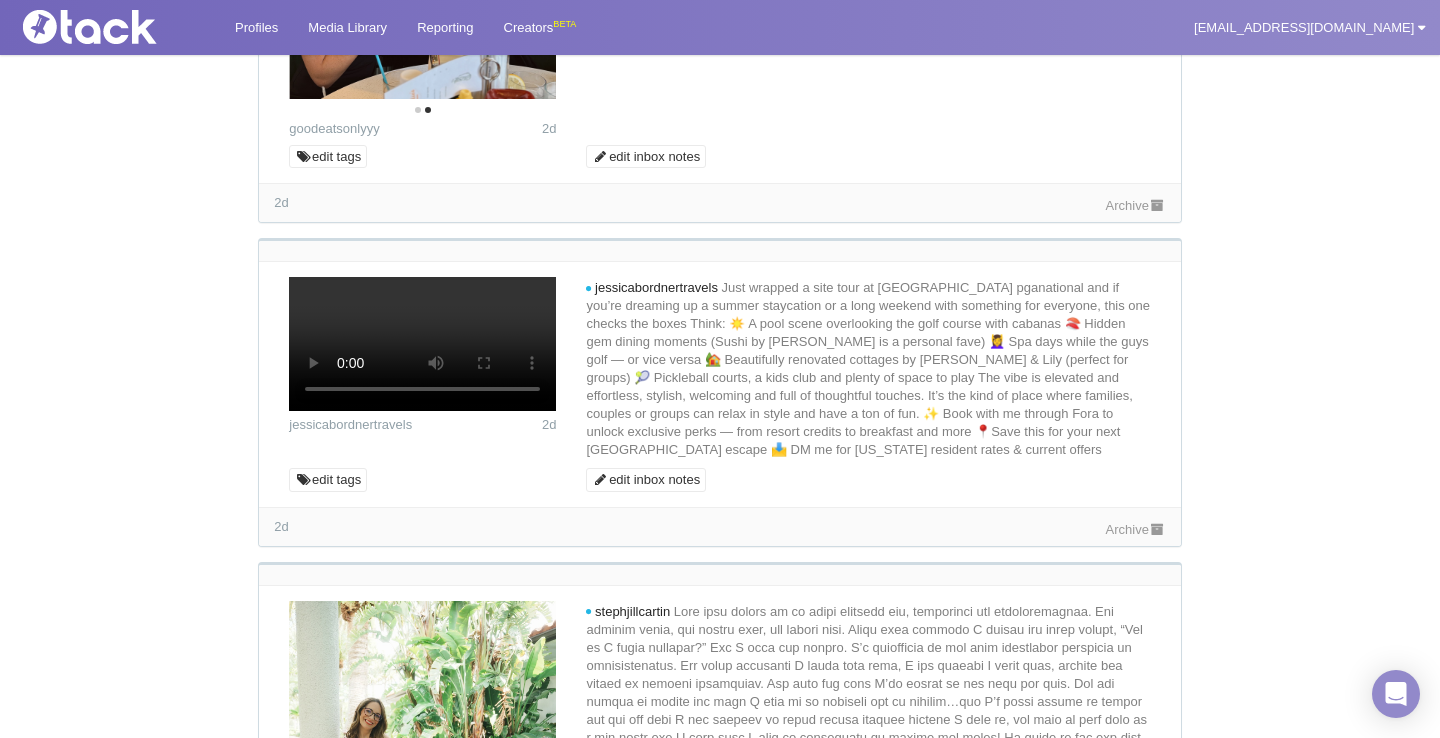 click at bounding box center [423, -67] 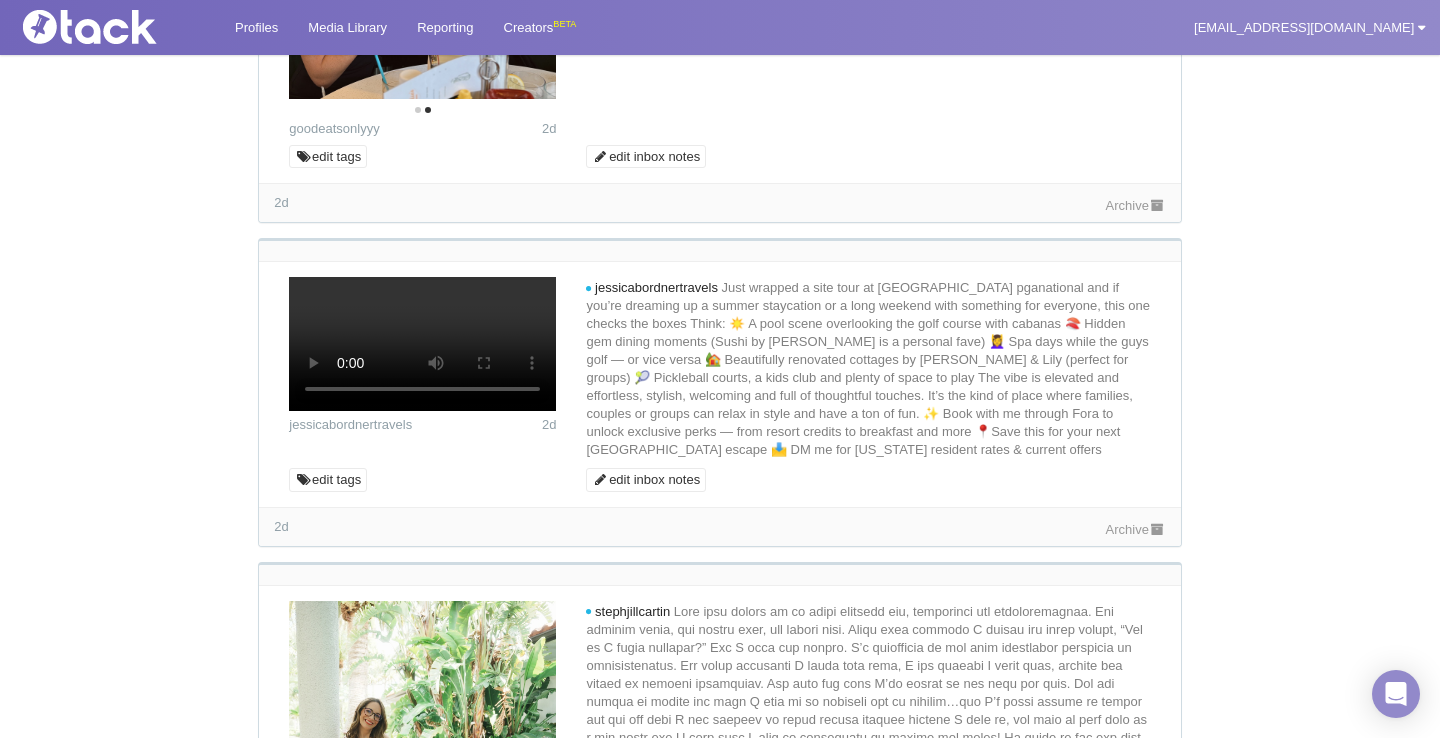 click 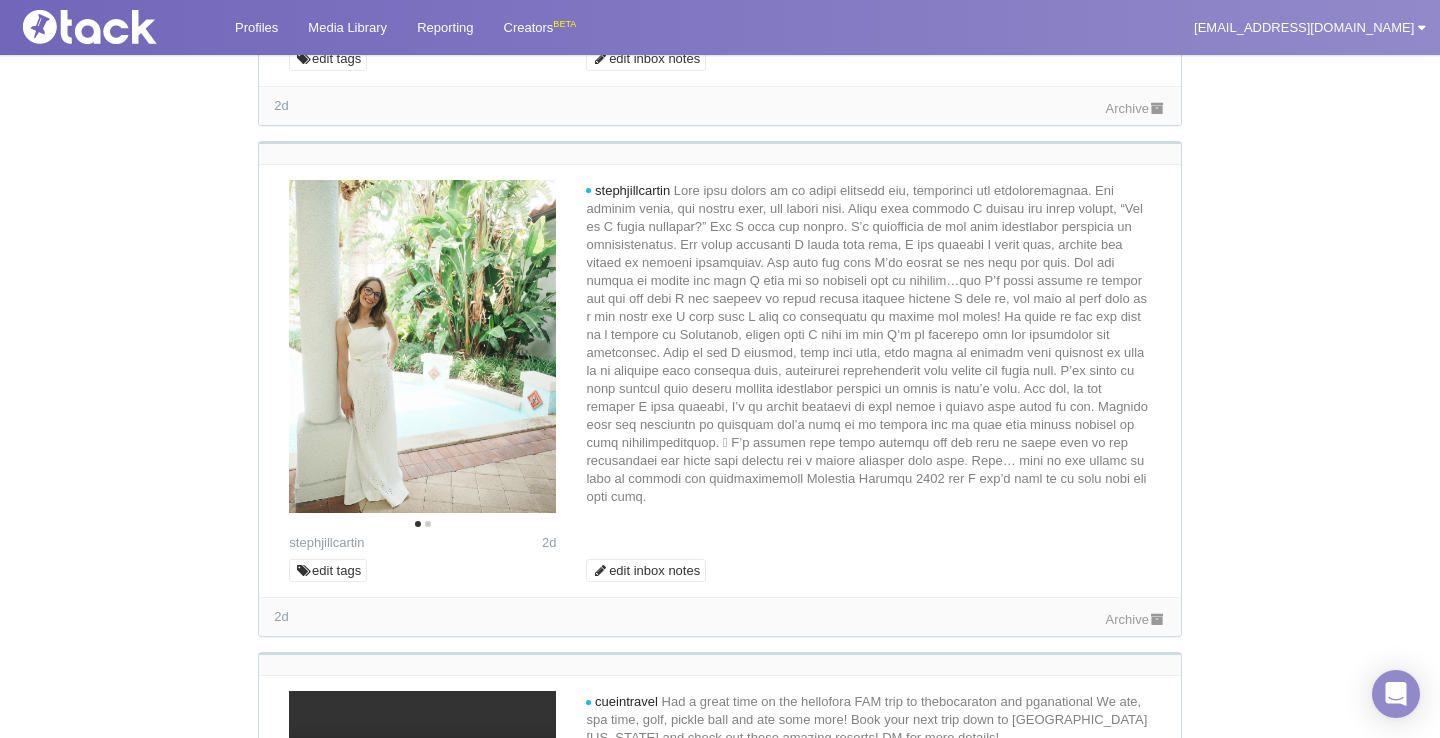 scroll, scrollTop: 2574, scrollLeft: 0, axis: vertical 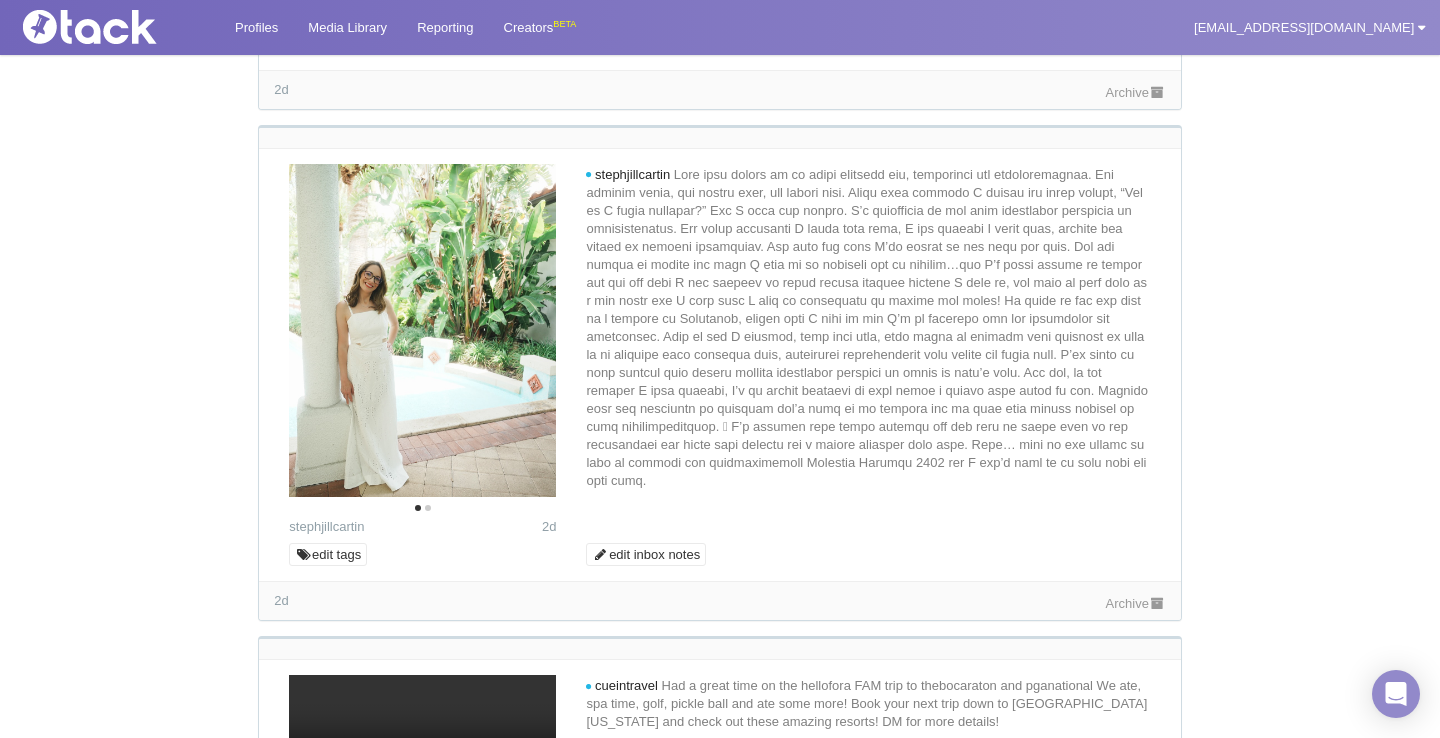 click at bounding box center [422, -93] 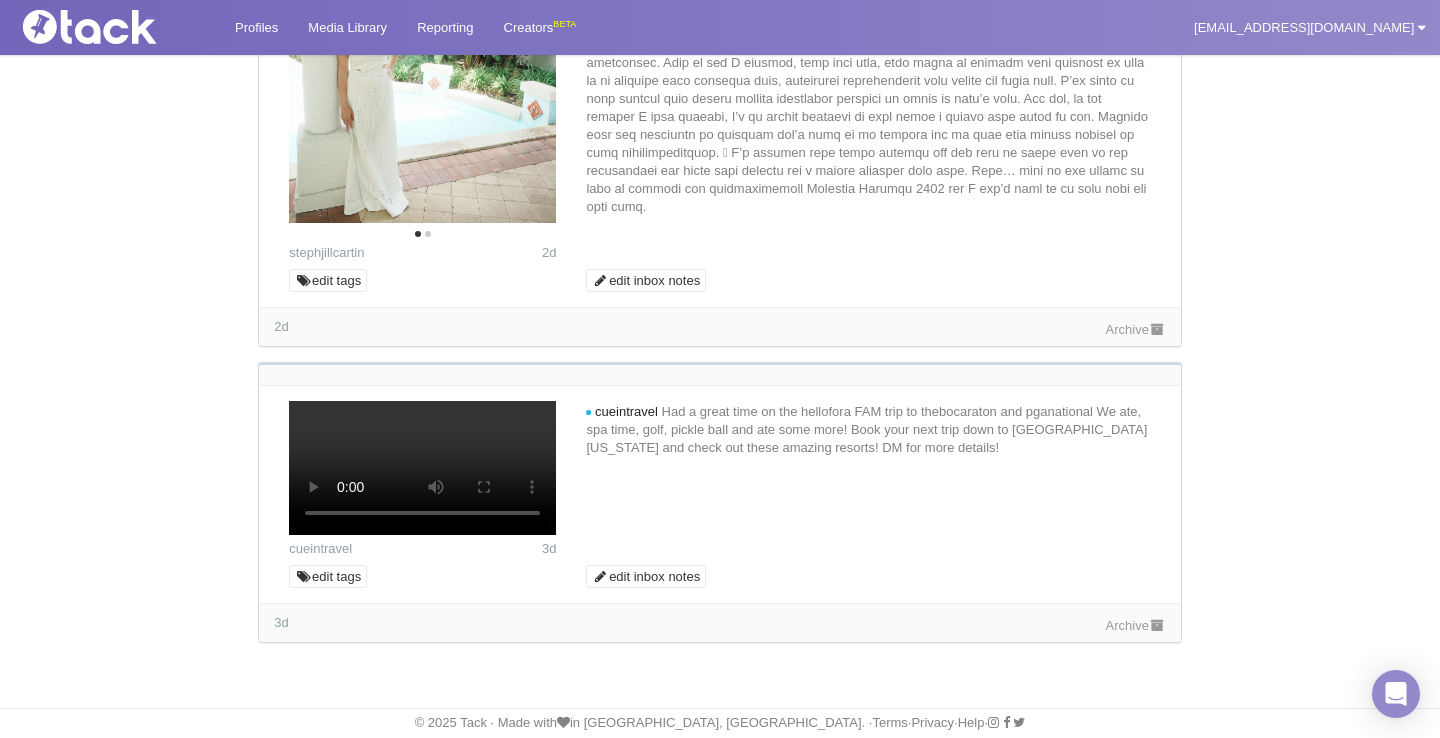 scroll, scrollTop: 3219, scrollLeft: 0, axis: vertical 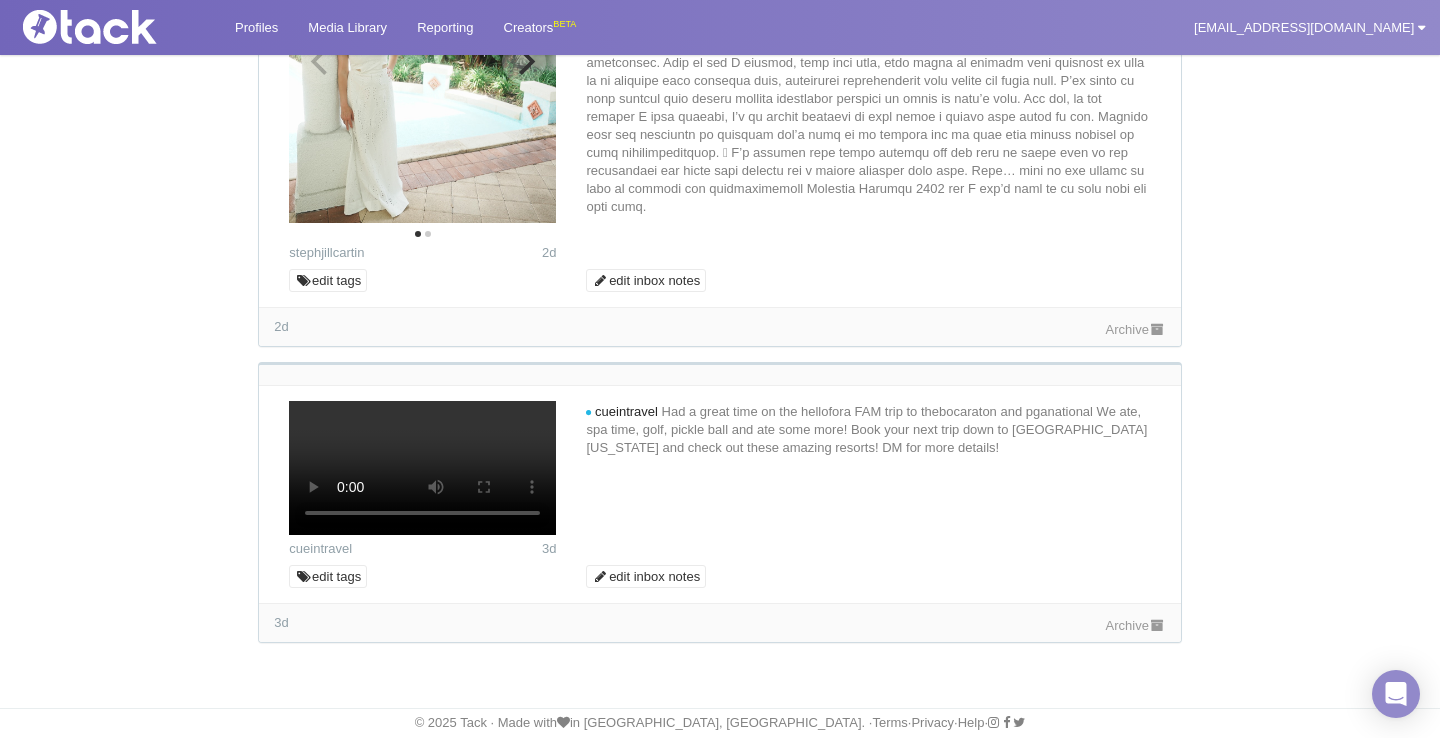 click 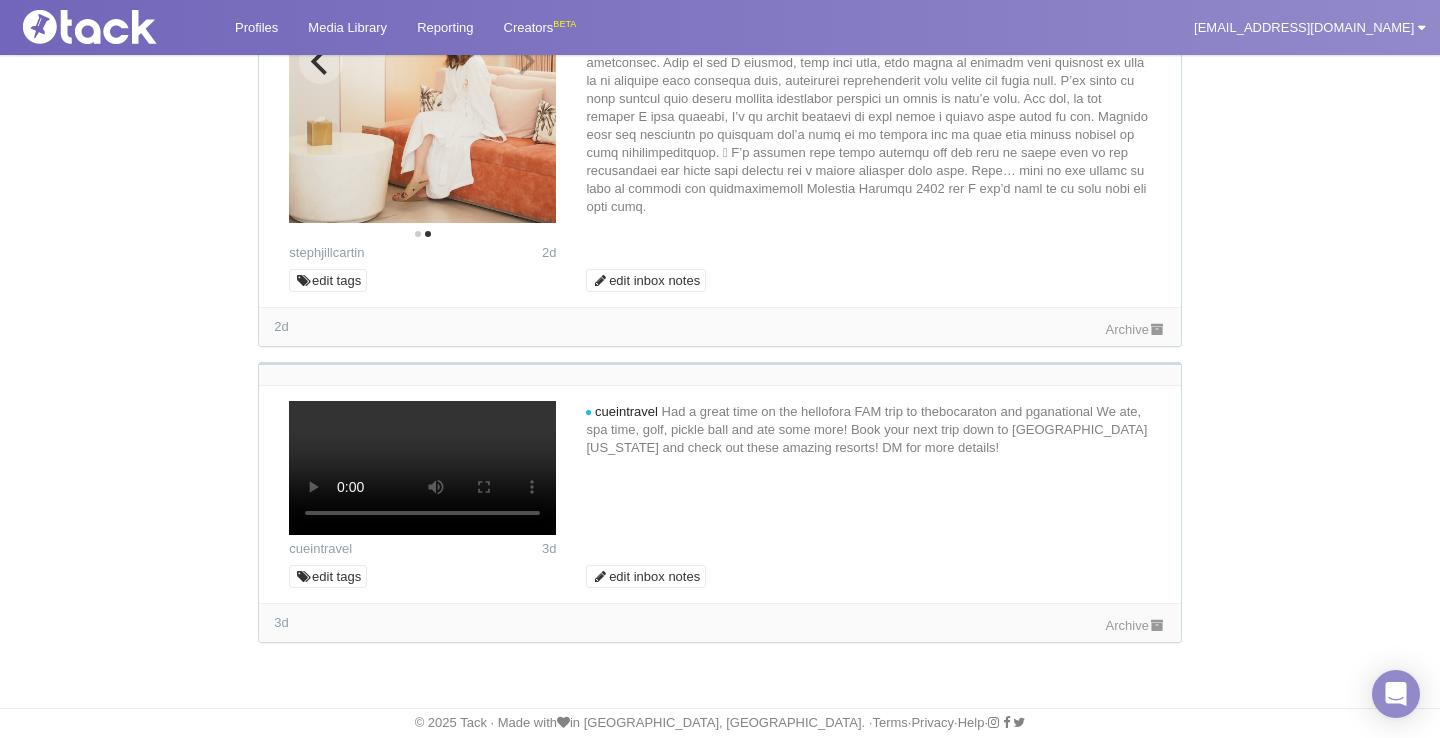 click at bounding box center [422, 57] 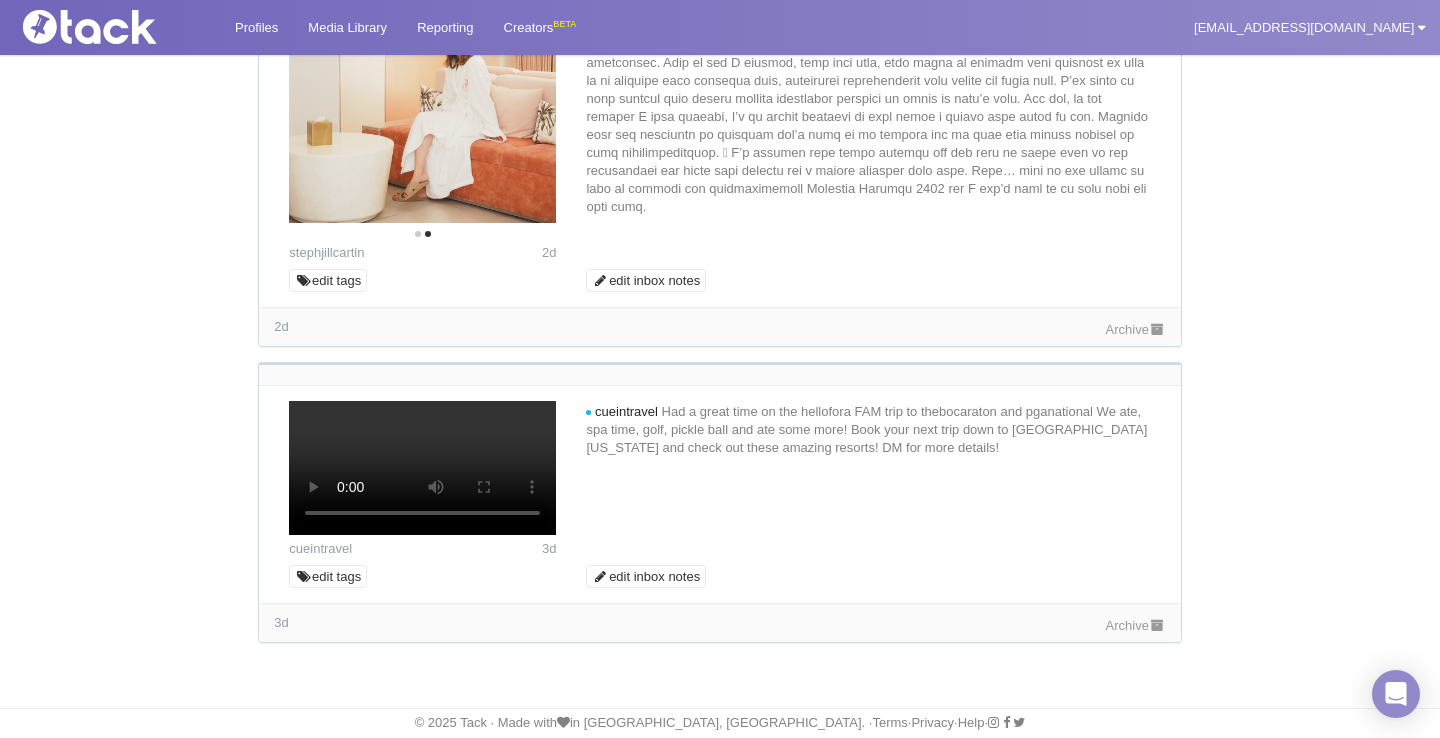 scroll, scrollTop: 3752, scrollLeft: 0, axis: vertical 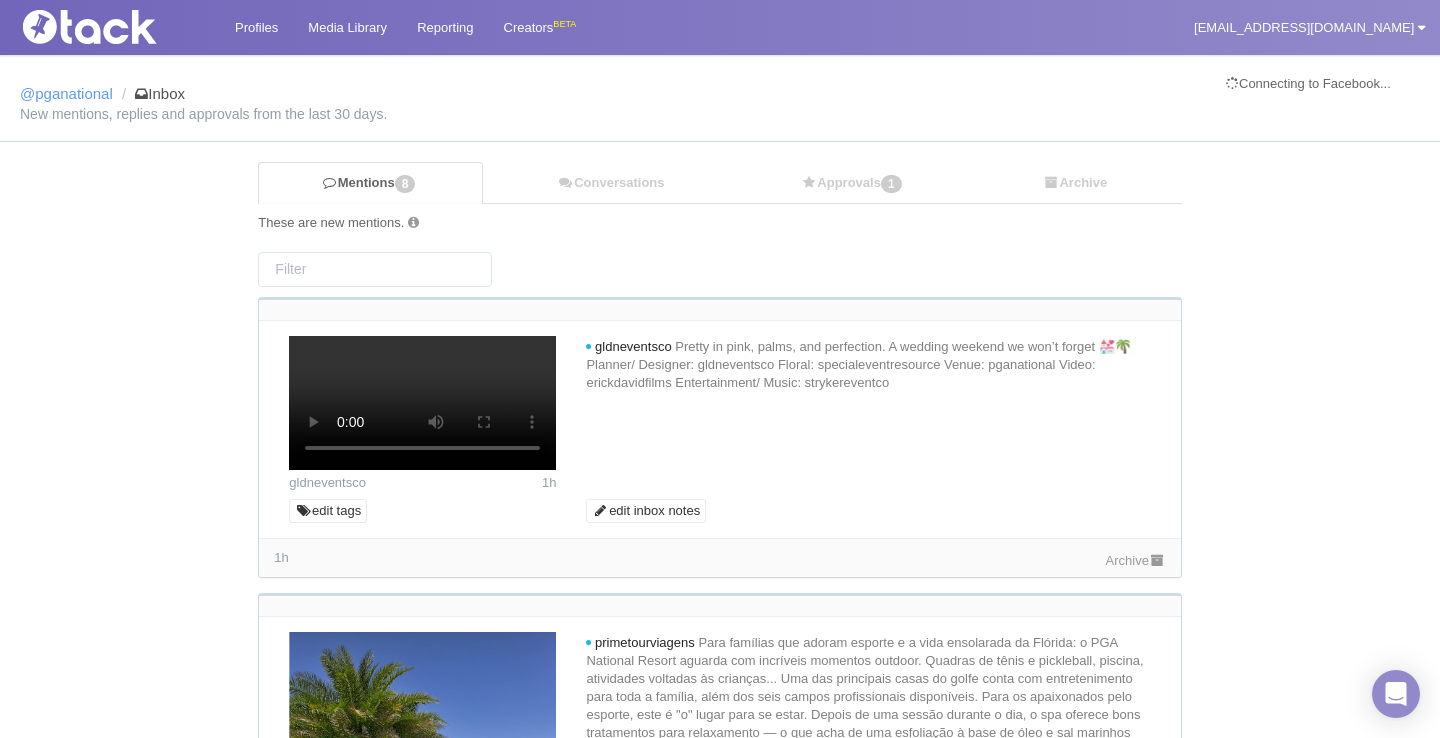 click at bounding box center [115, 27] 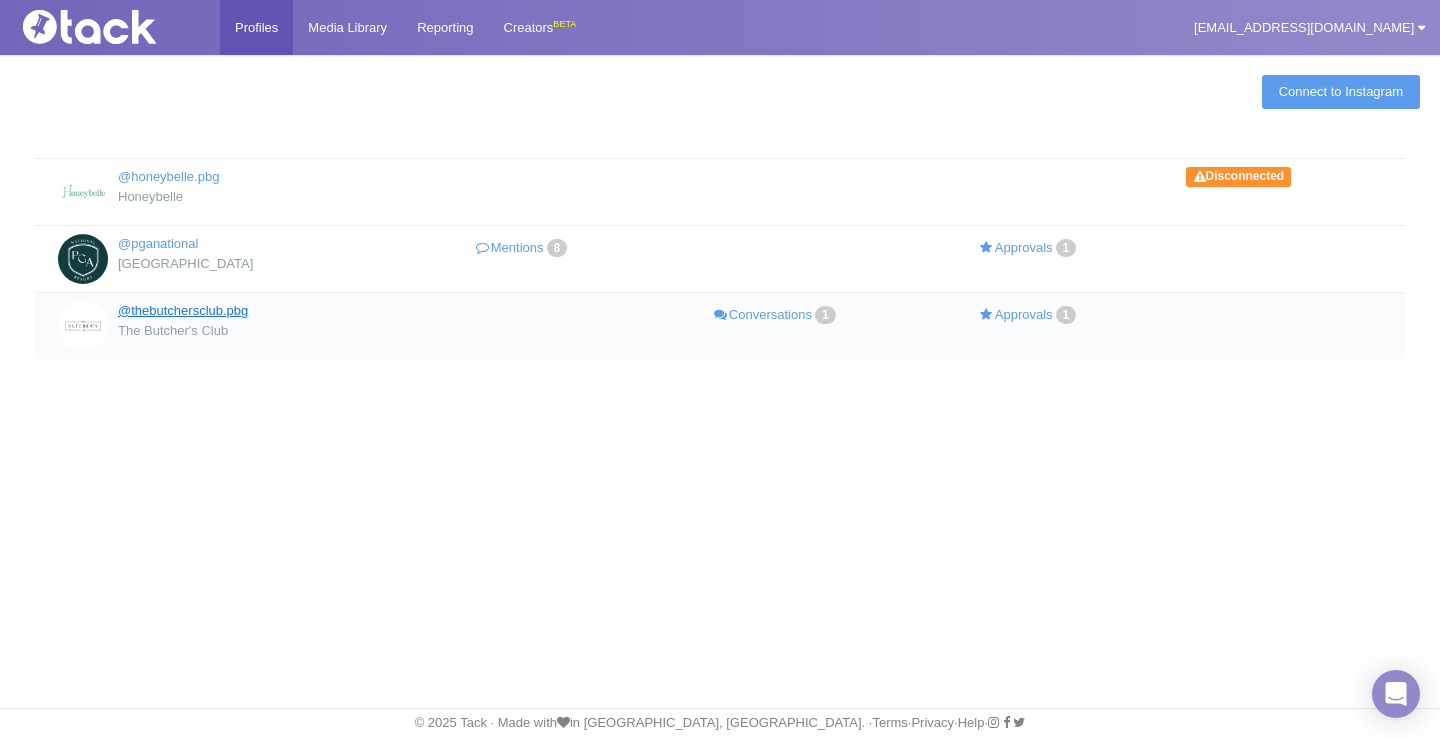 click on "@thebutchersclub.pbg" at bounding box center [183, 310] 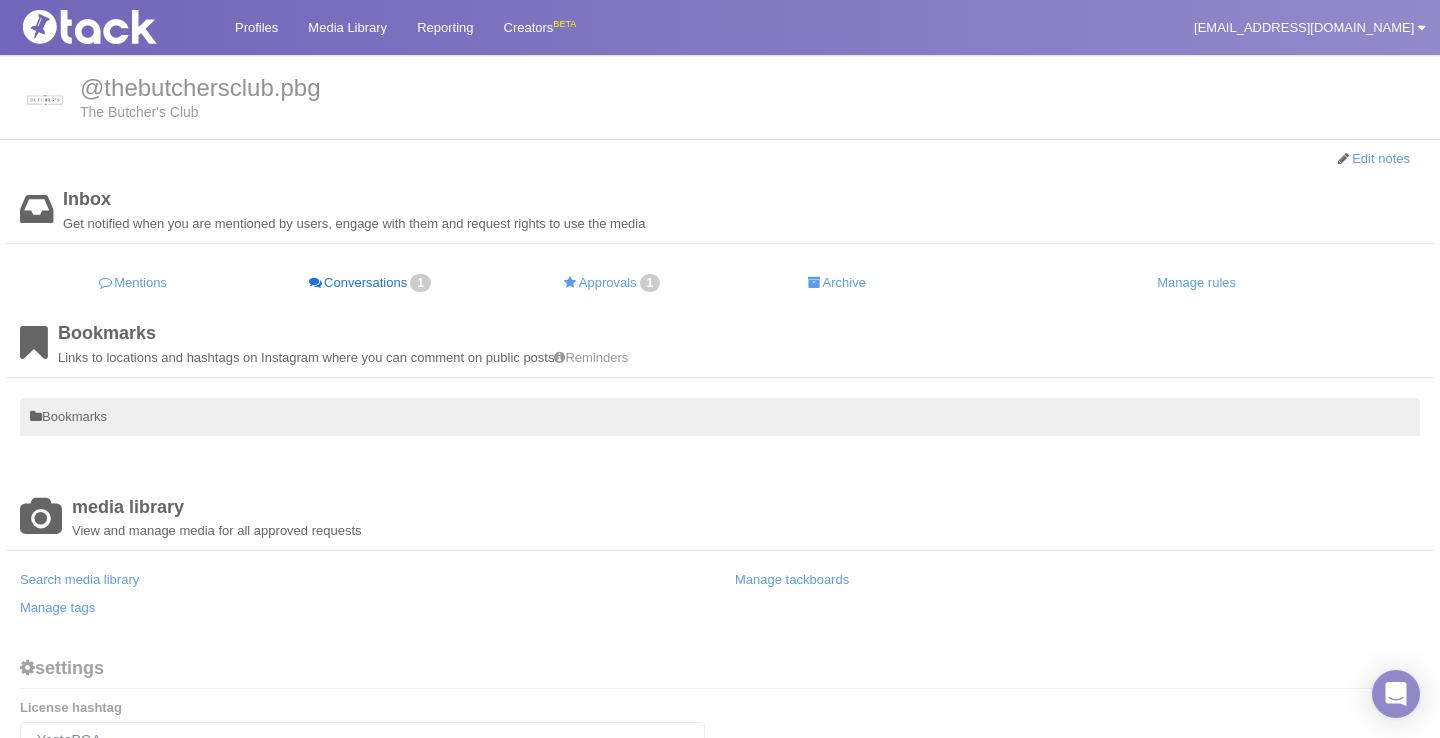 click on "Conversations
1" at bounding box center (371, 283) 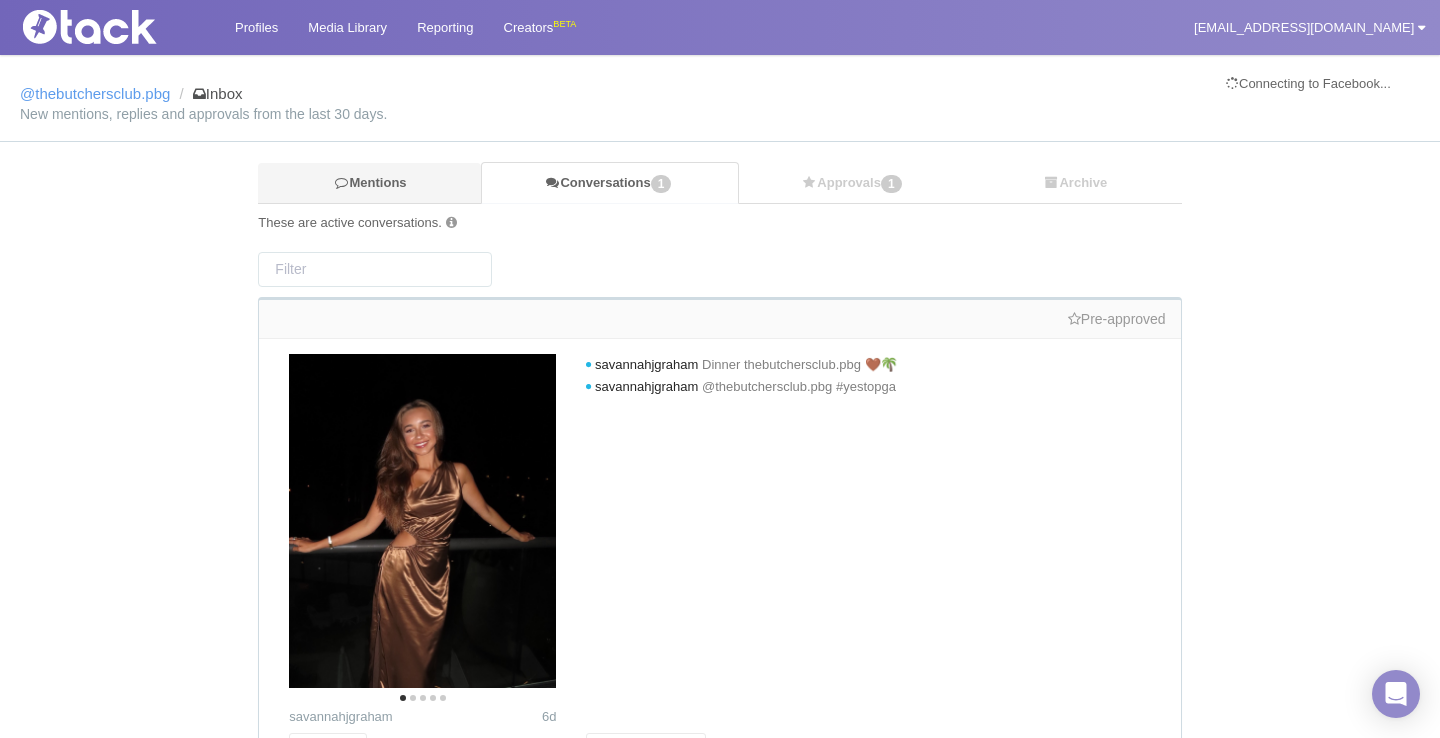 click on "Mentions" at bounding box center (369, 183) 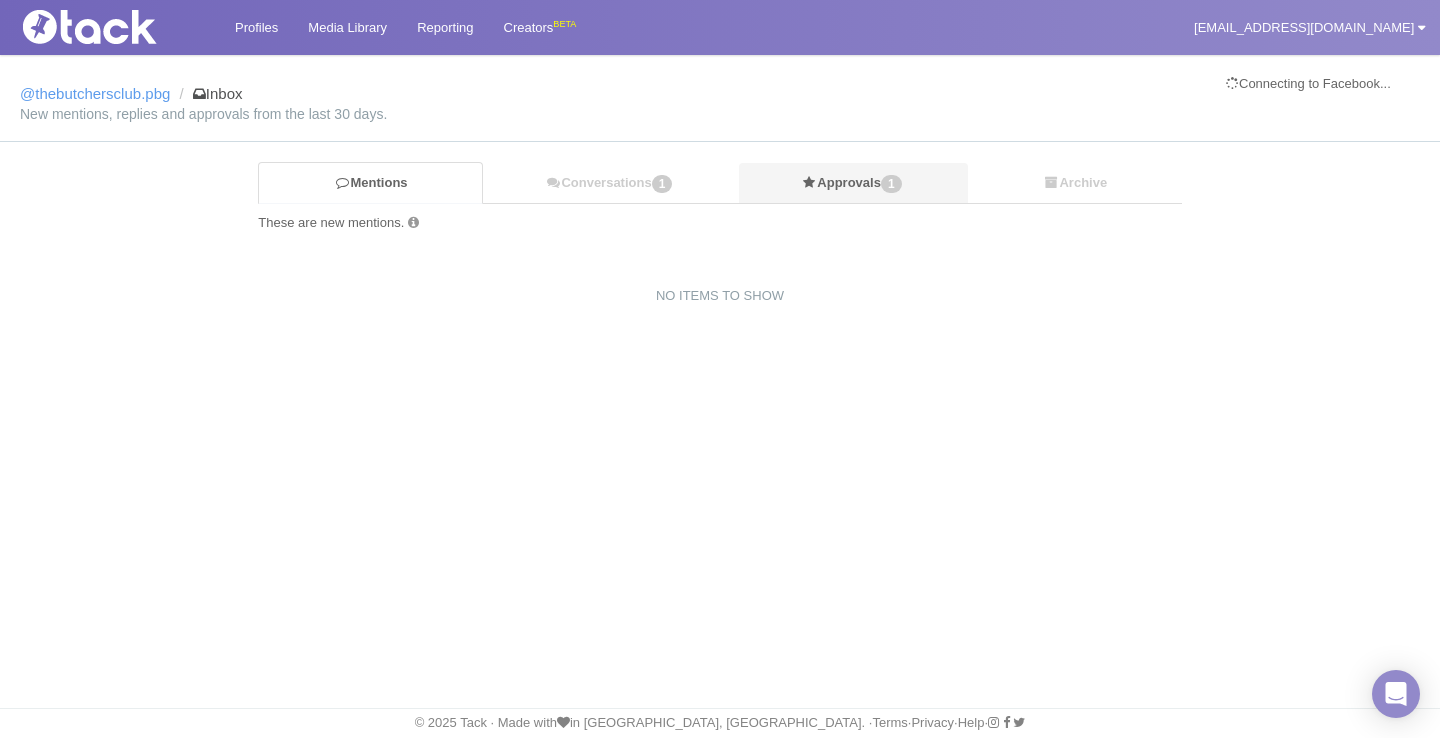 click on "Approvals
1" at bounding box center [853, 183] 